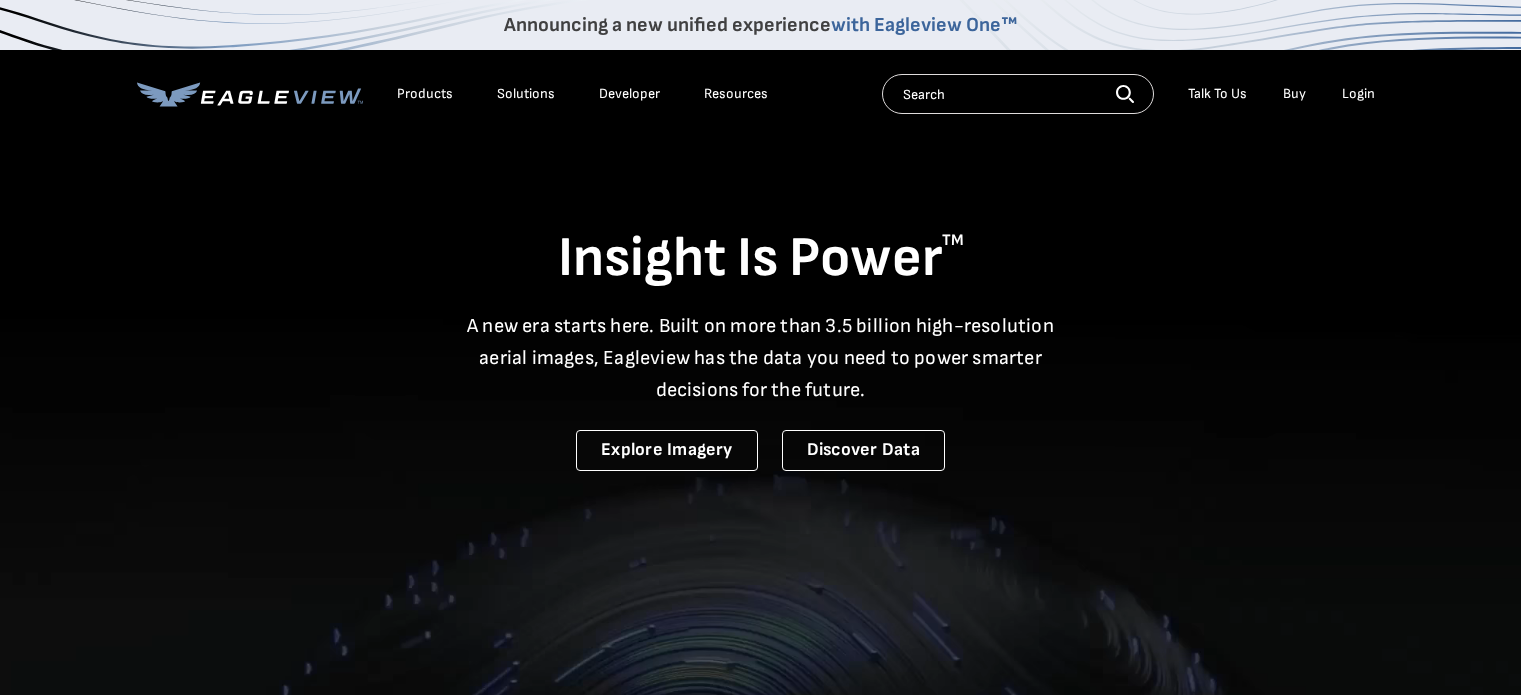 scroll, scrollTop: 0, scrollLeft: 0, axis: both 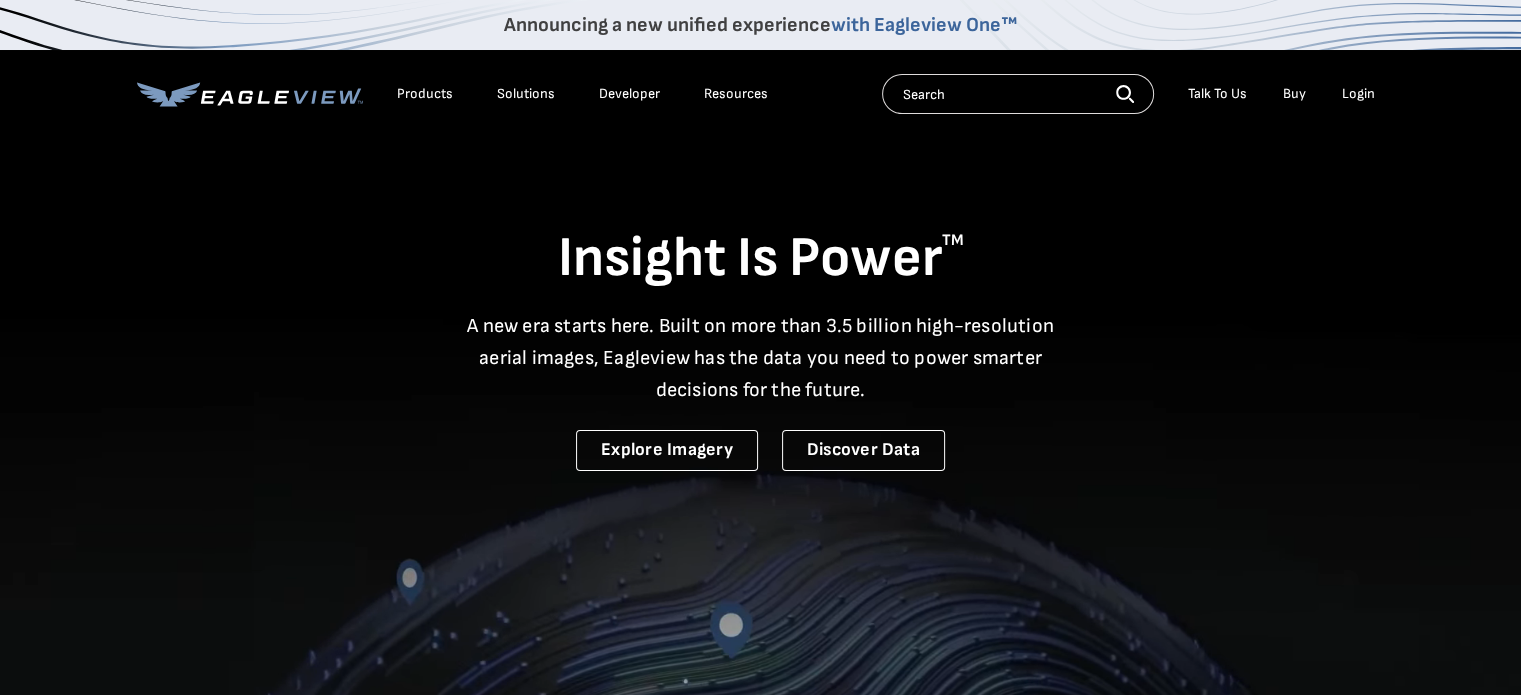 click on "Login" at bounding box center [1358, 94] 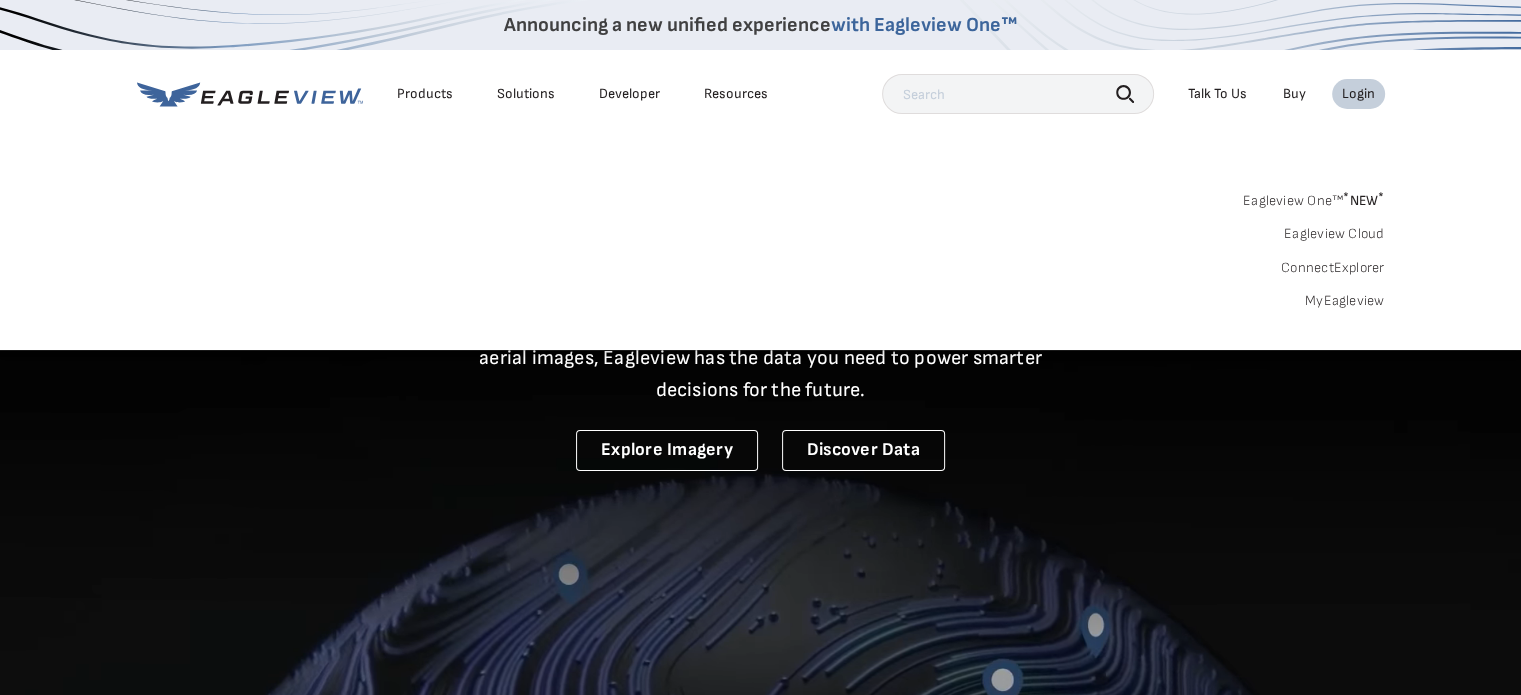 click on "MyEagleview" at bounding box center (1345, 301) 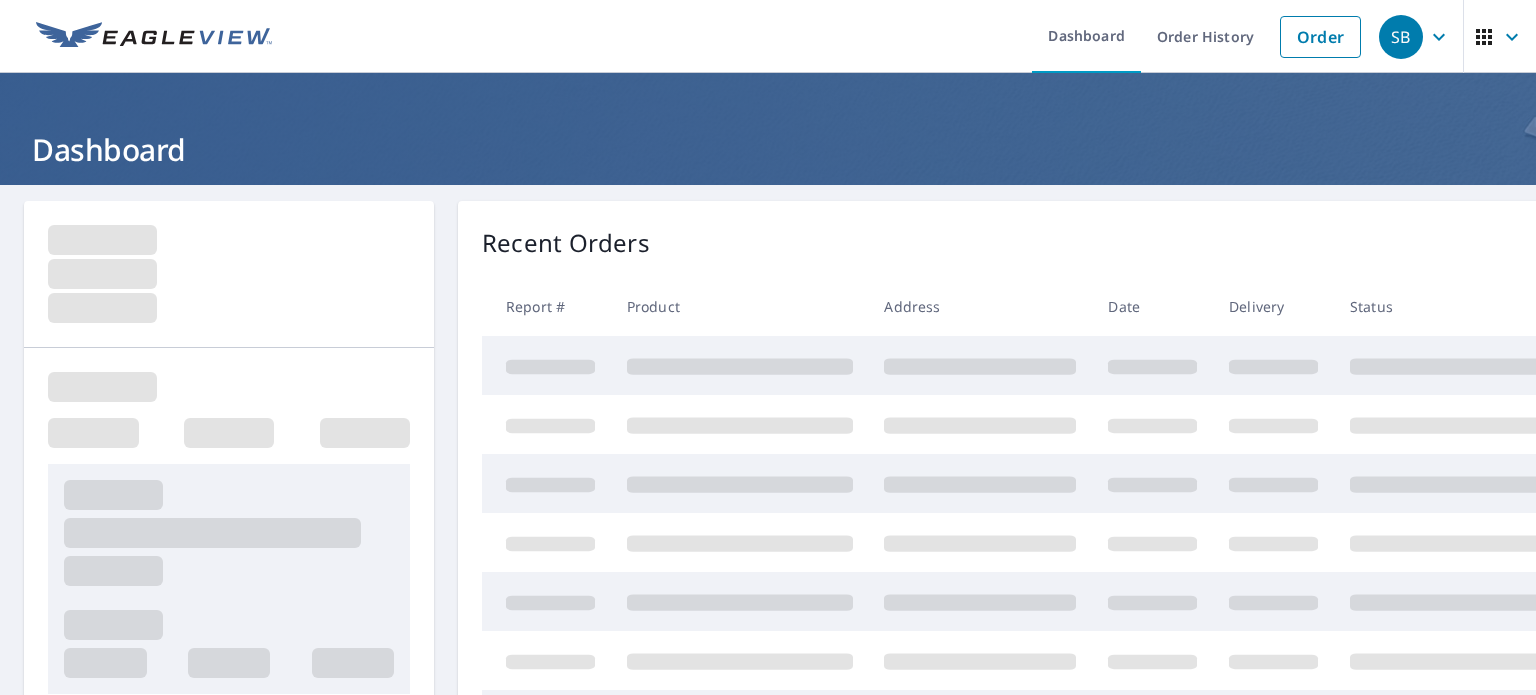scroll, scrollTop: 0, scrollLeft: 0, axis: both 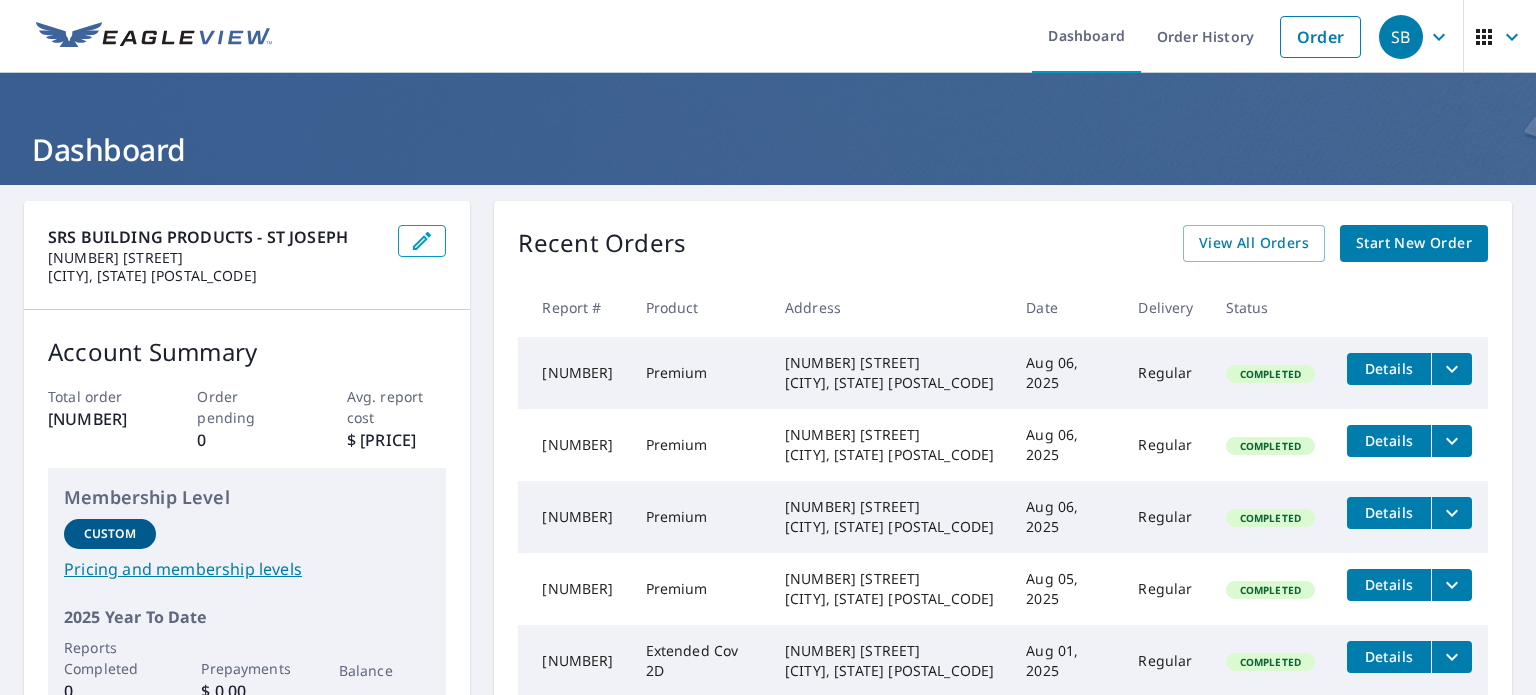 click 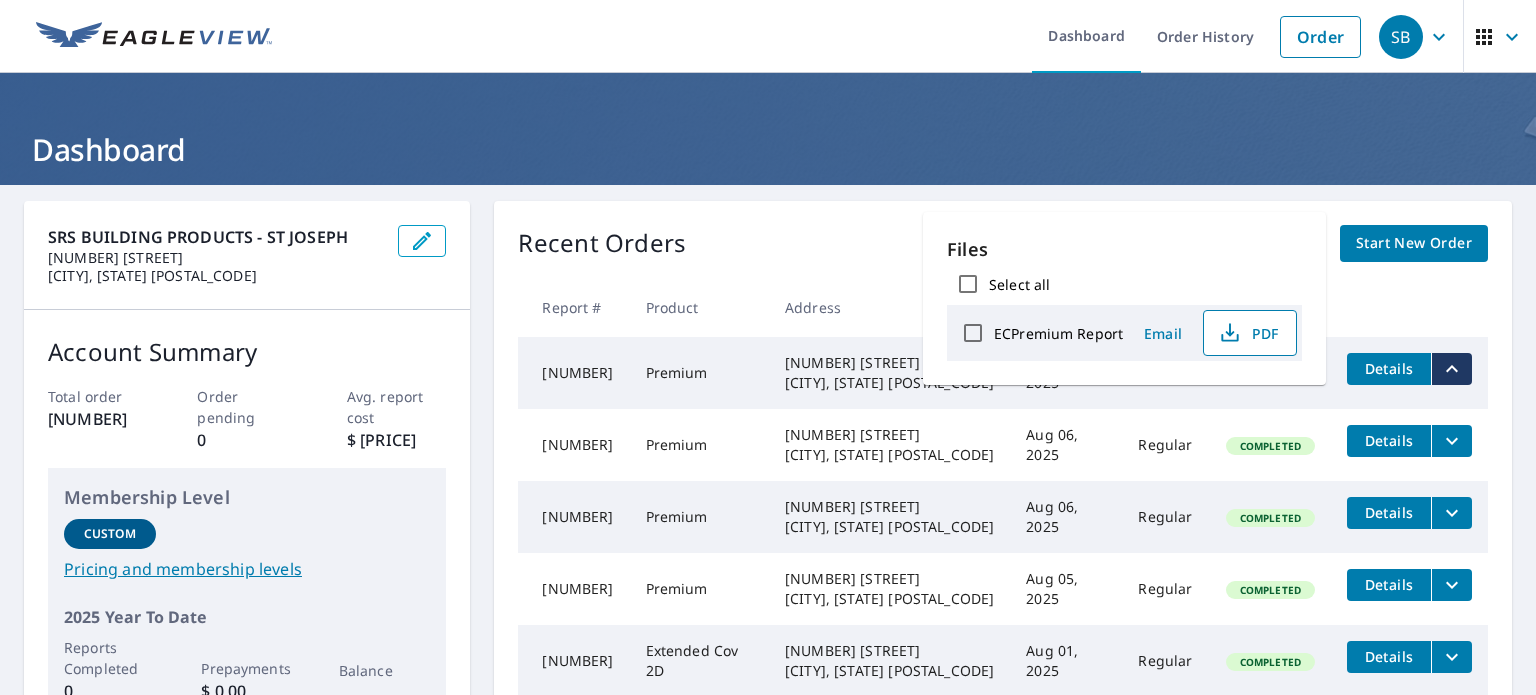 click on "PDF" at bounding box center (1248, 333) 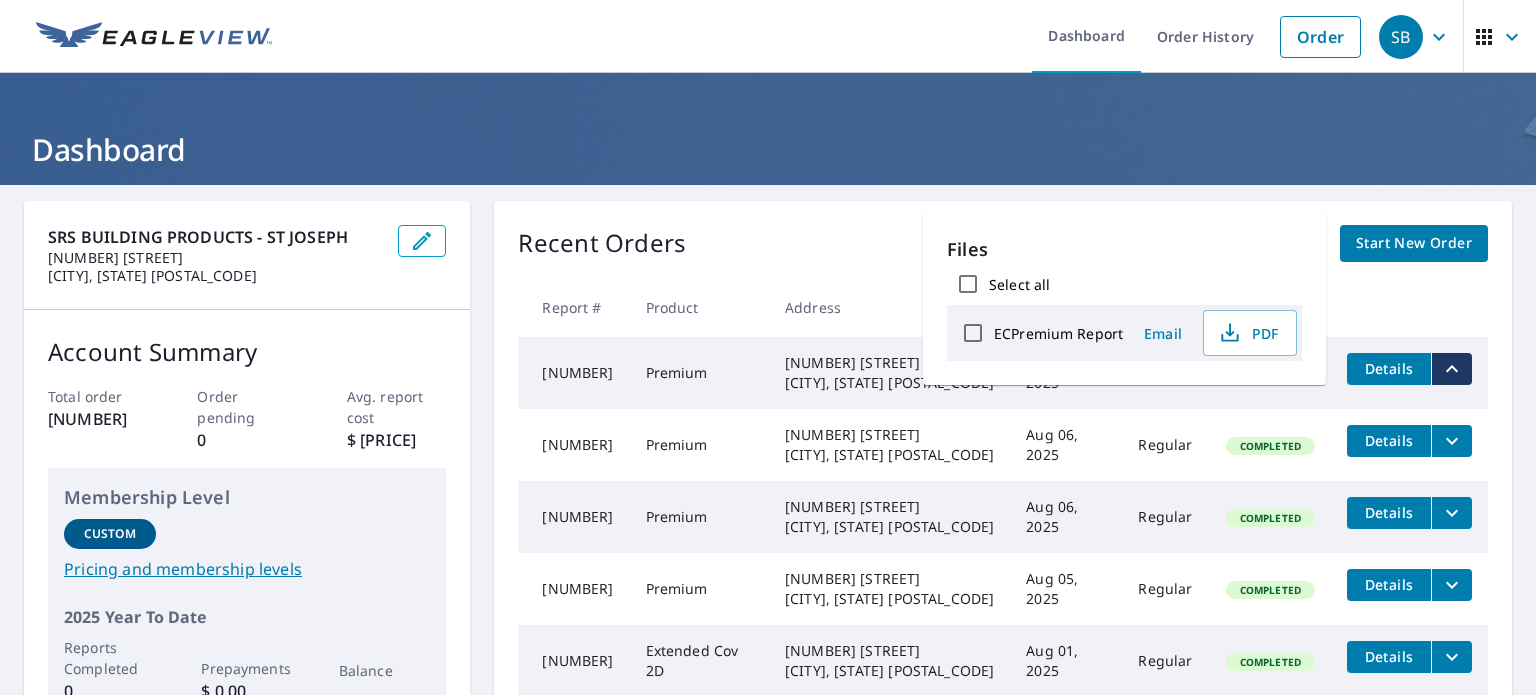 click 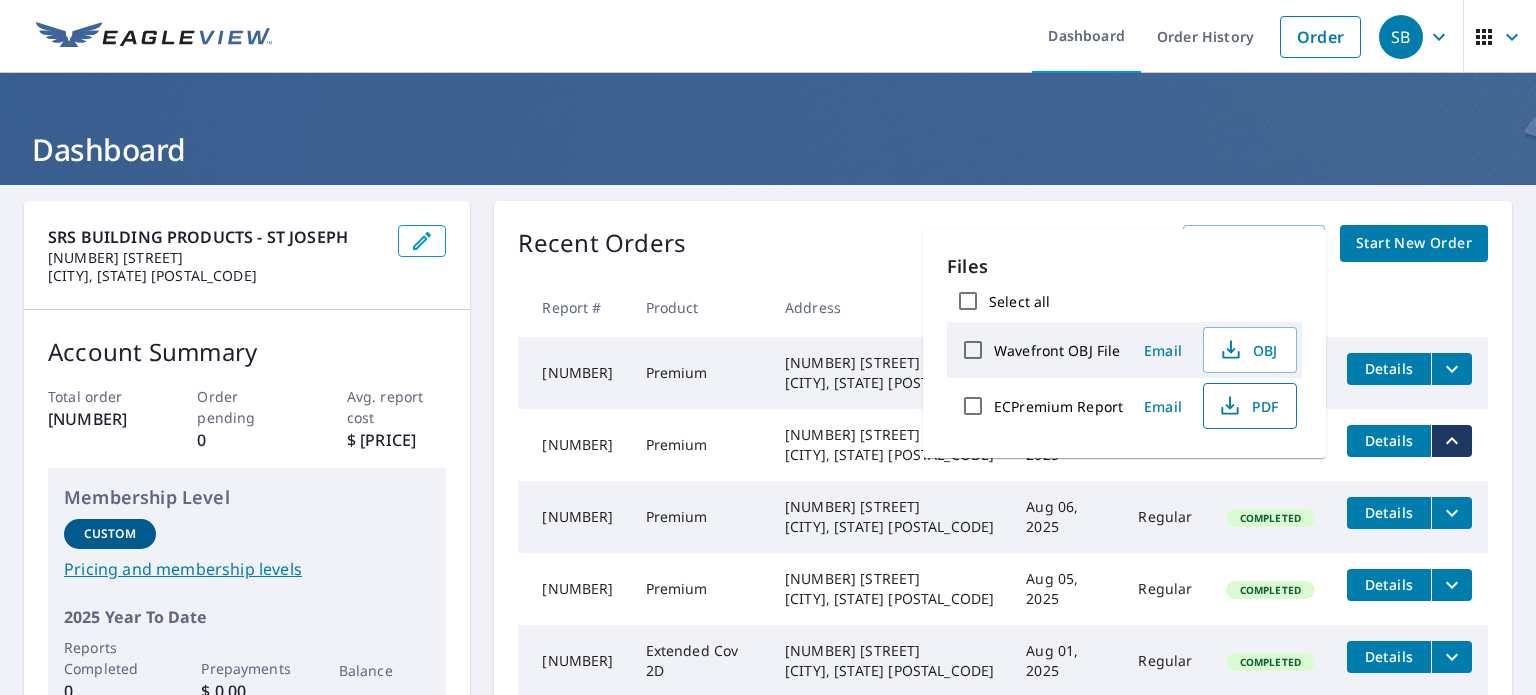 click on "PDF" at bounding box center (1248, 406) 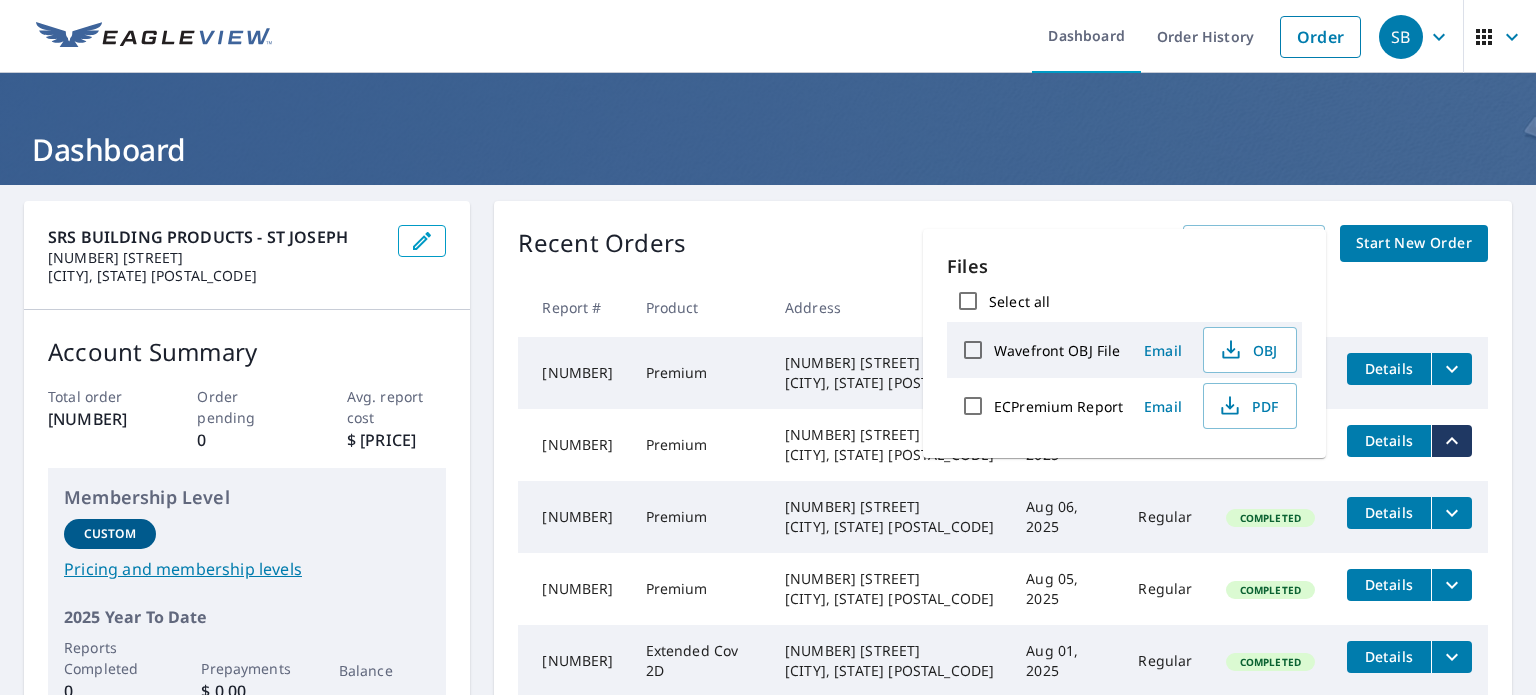 click 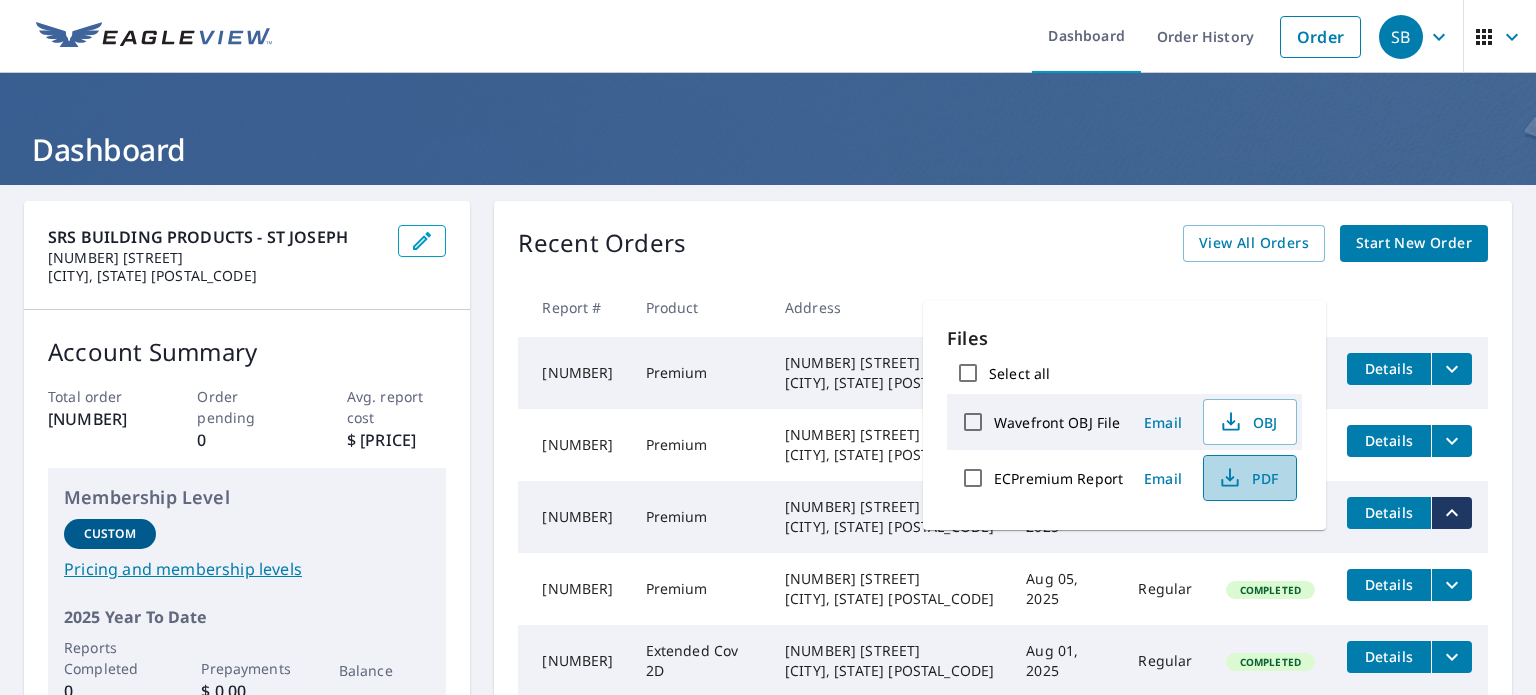 click on "PDF" at bounding box center [1248, 478] 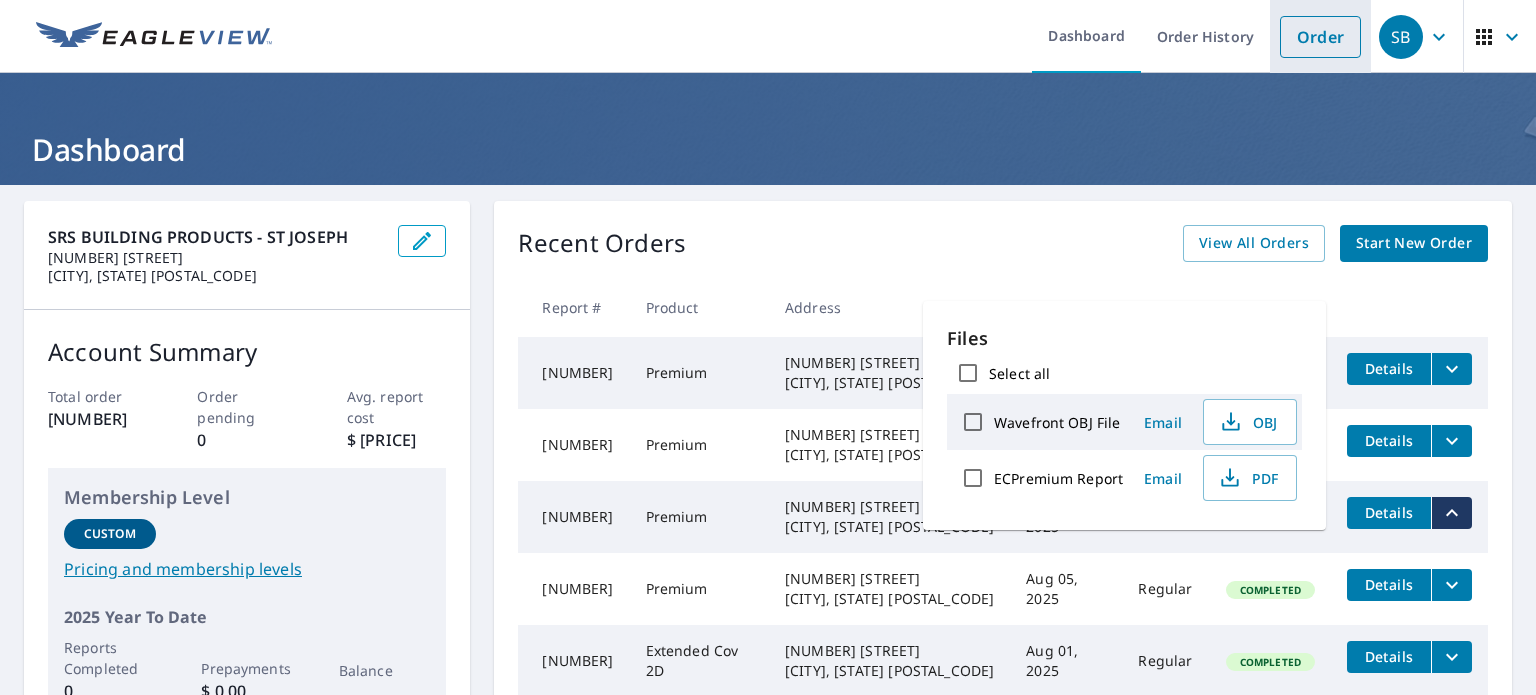 click on "Order" at bounding box center (1320, 37) 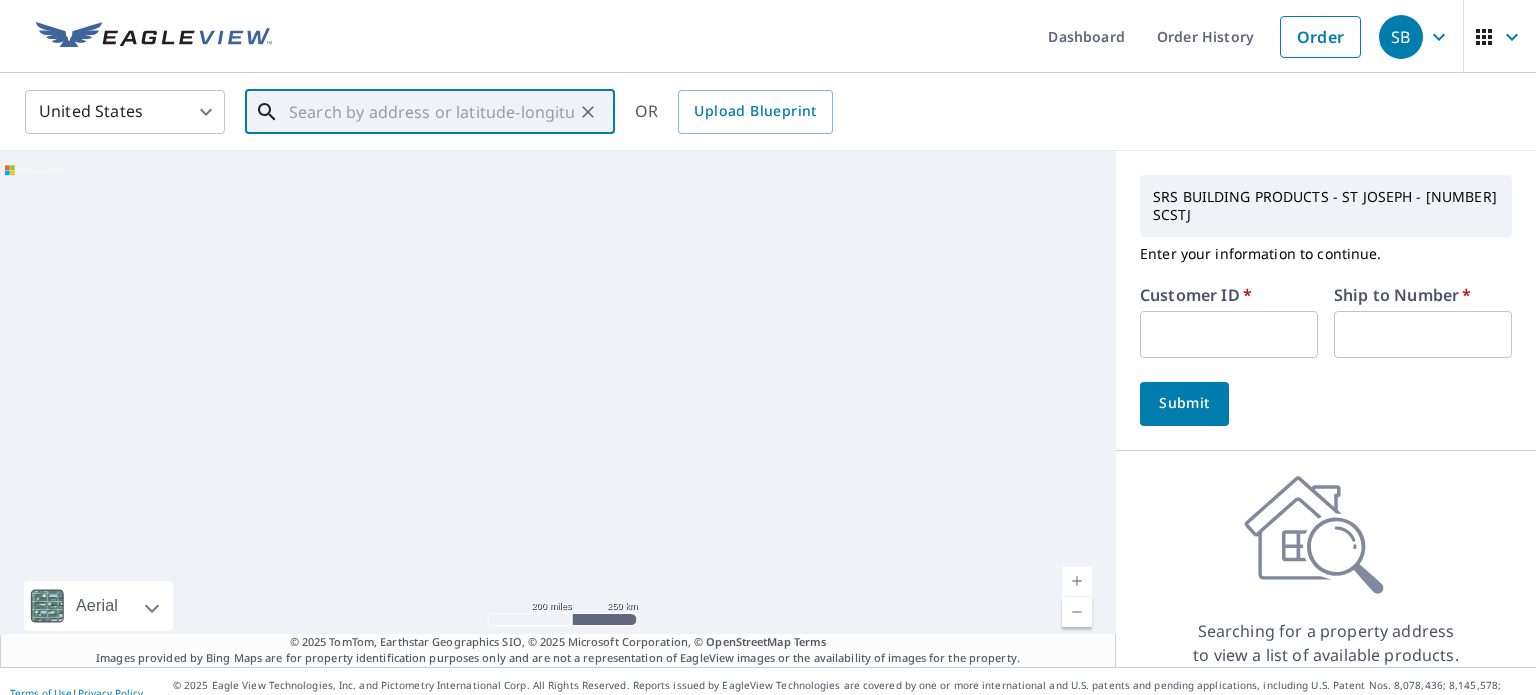 click at bounding box center [431, 112] 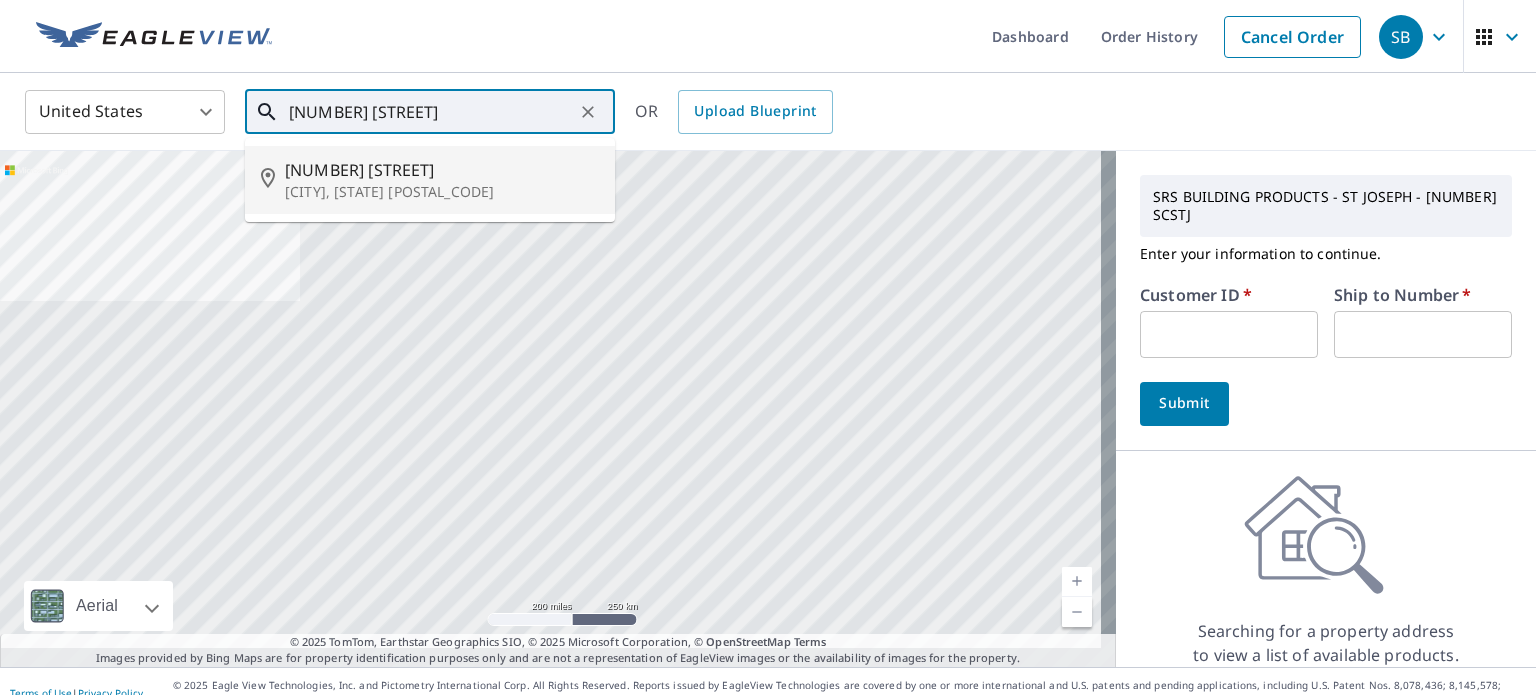click on "[NUMBER] [STREET]" at bounding box center (442, 170) 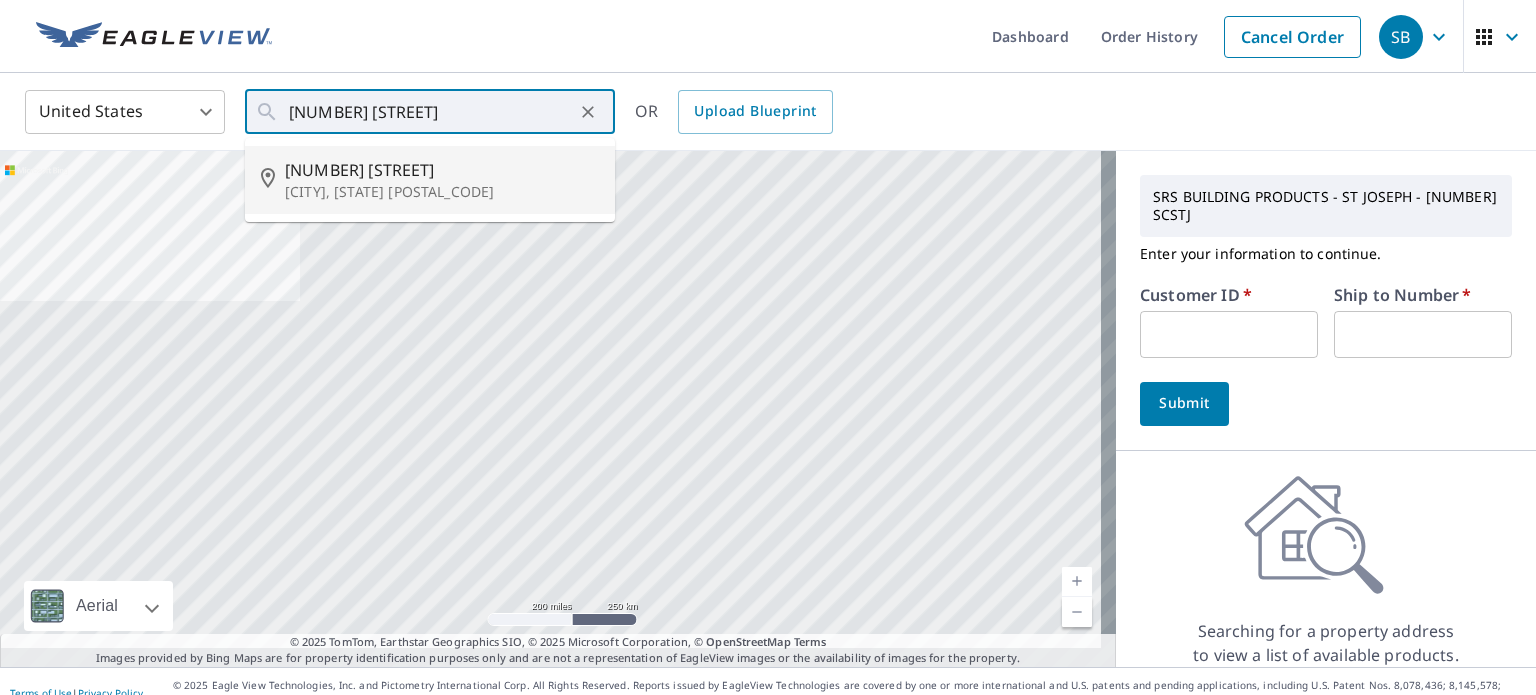 type on "[NUMBER] [STREET] [CITY], [STATE] [POSTAL_CODE]" 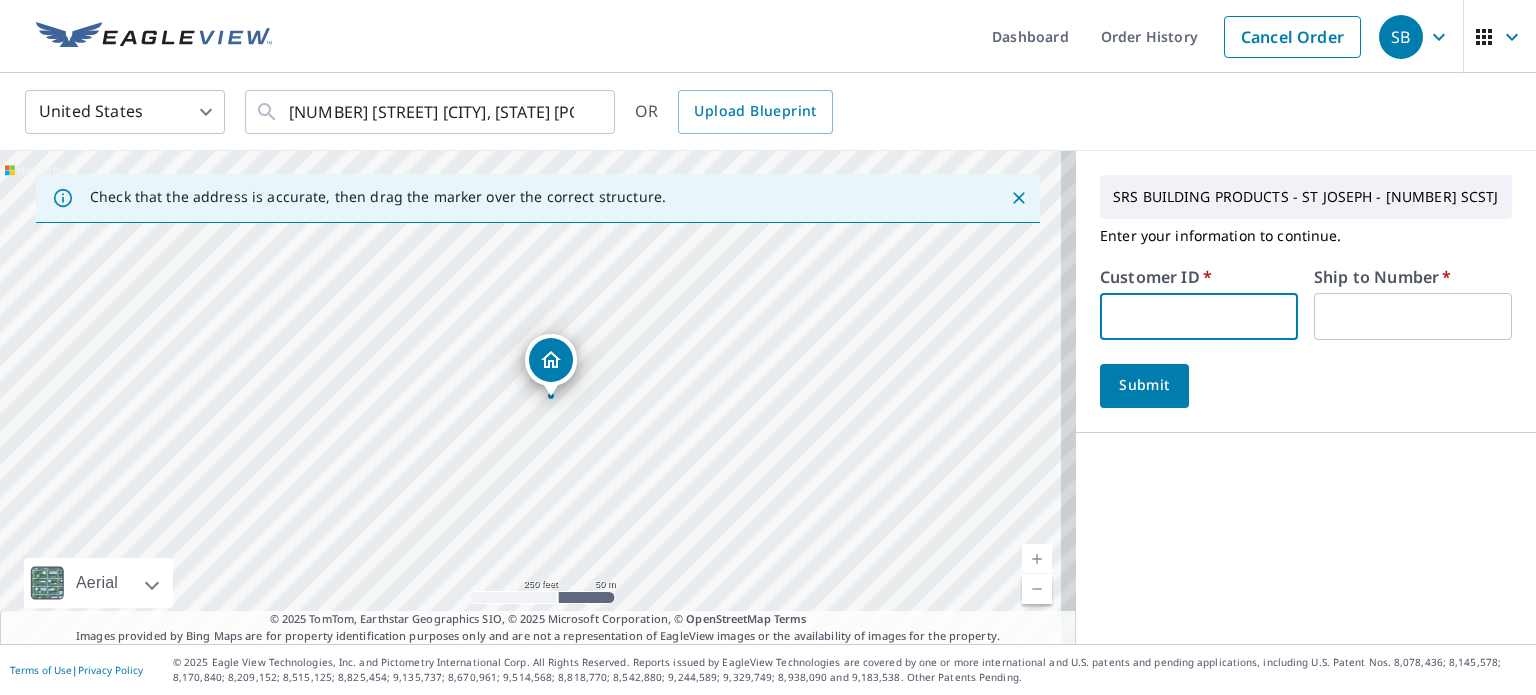 click at bounding box center [1199, 316] 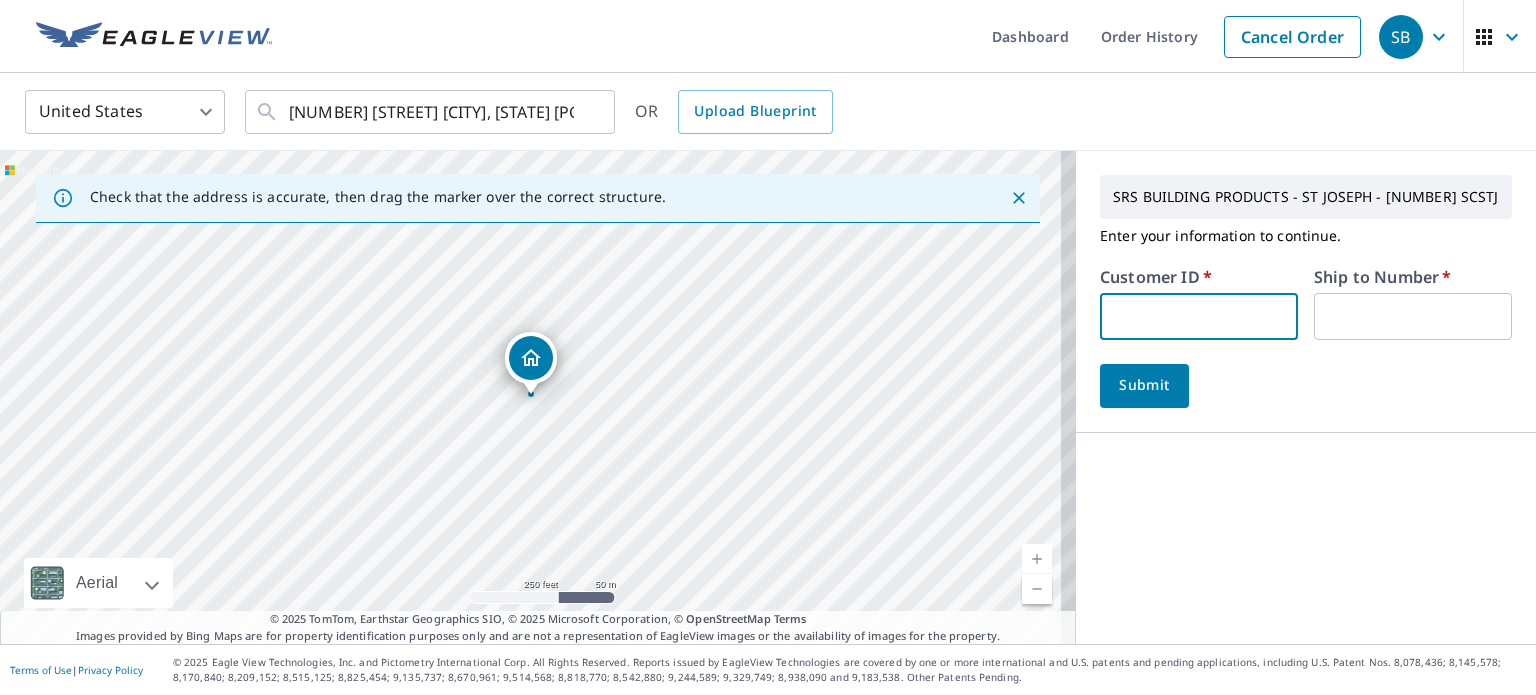 type on "[LAST]" 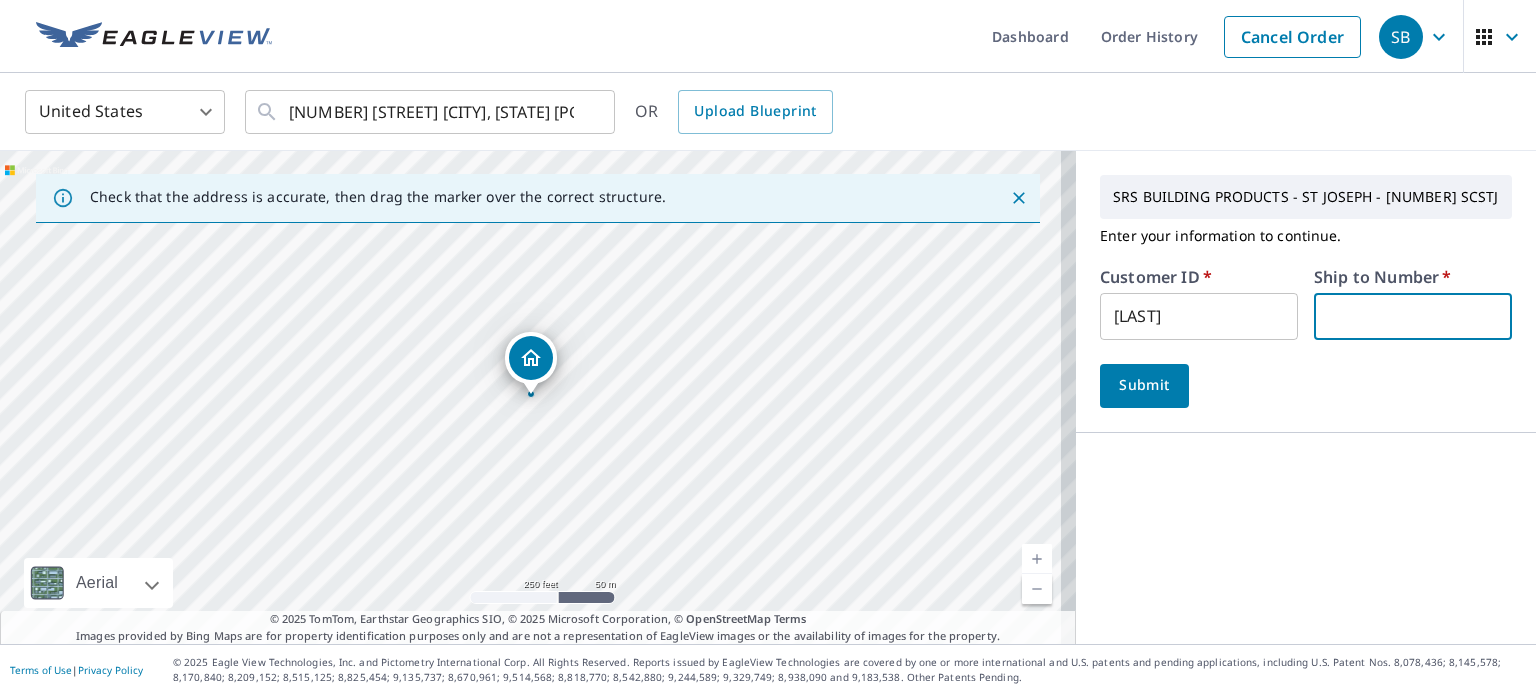 drag, startPoint x: 1342, startPoint y: 310, endPoint x: 1400, endPoint y: 372, distance: 84.89994 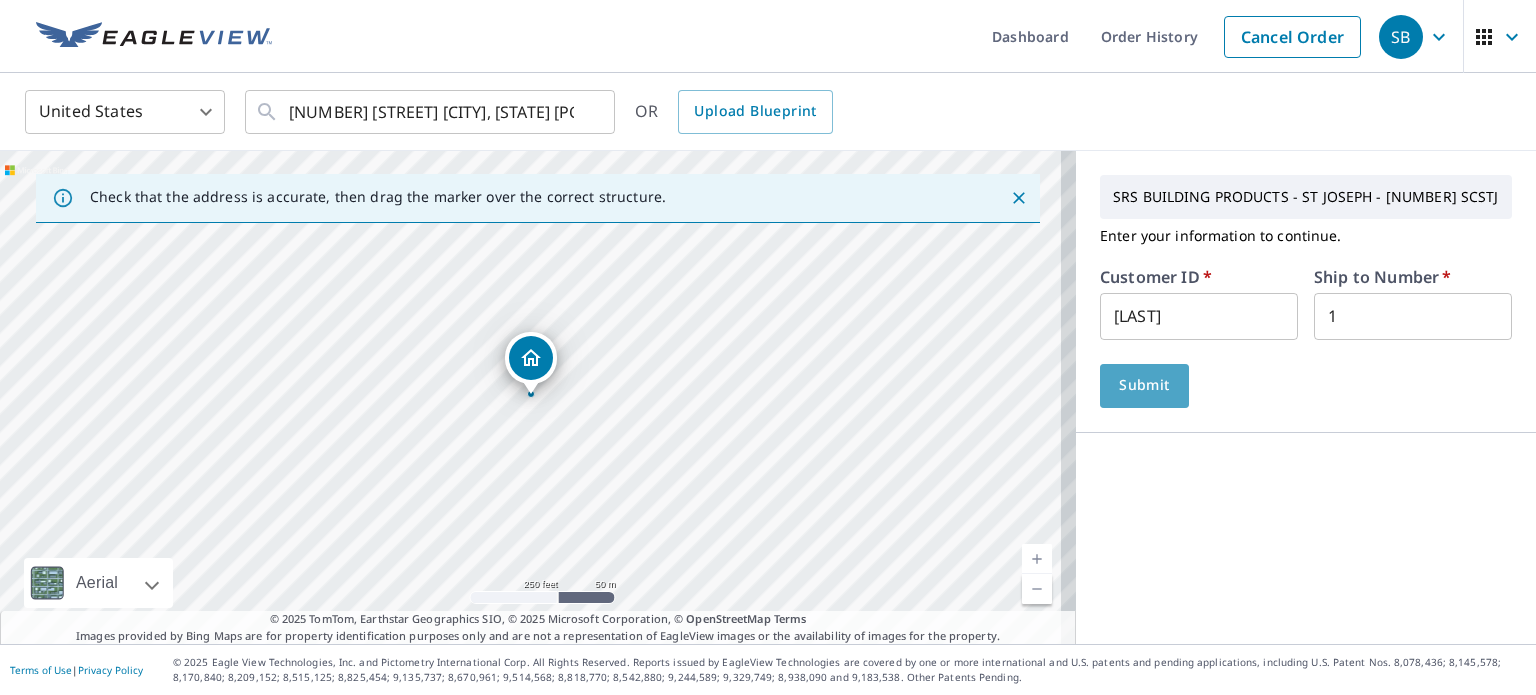 click on "Submit" at bounding box center (1144, 385) 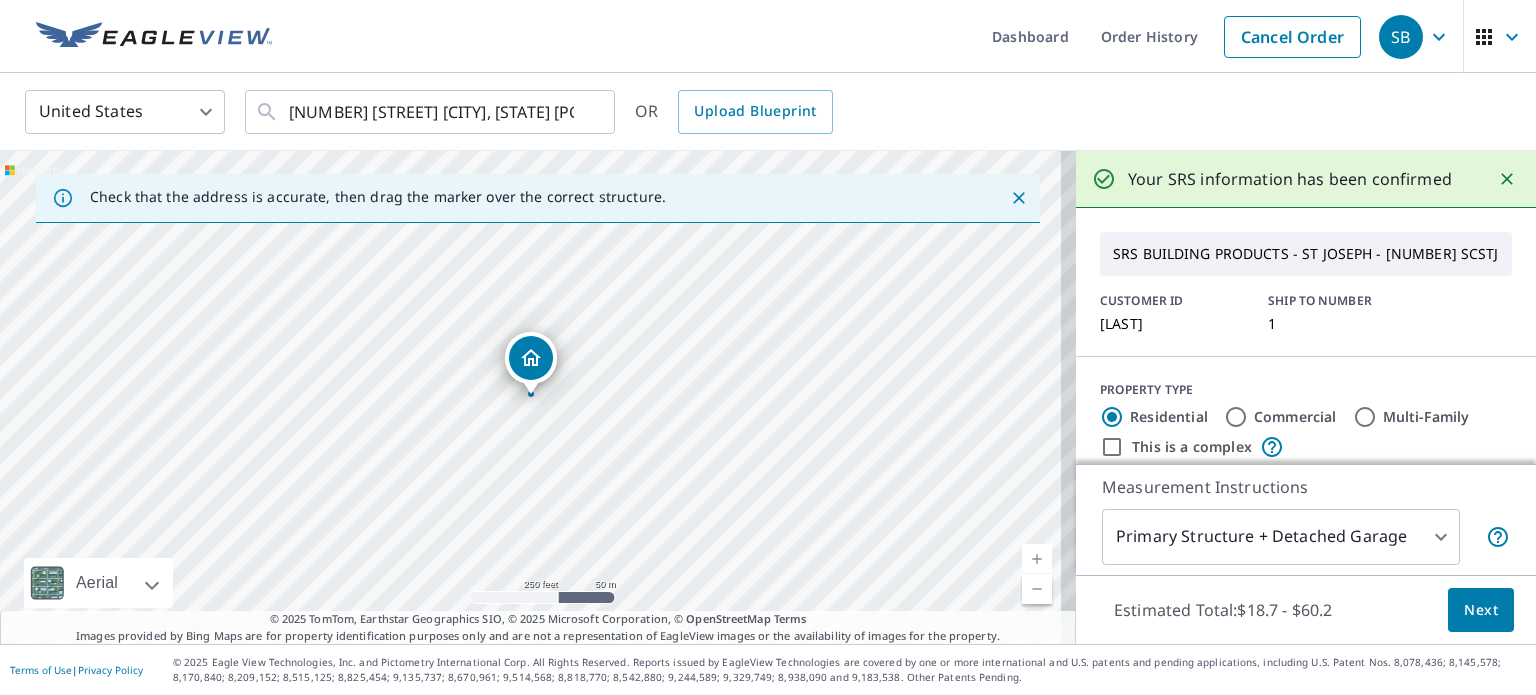 click on "Next" at bounding box center [1481, 610] 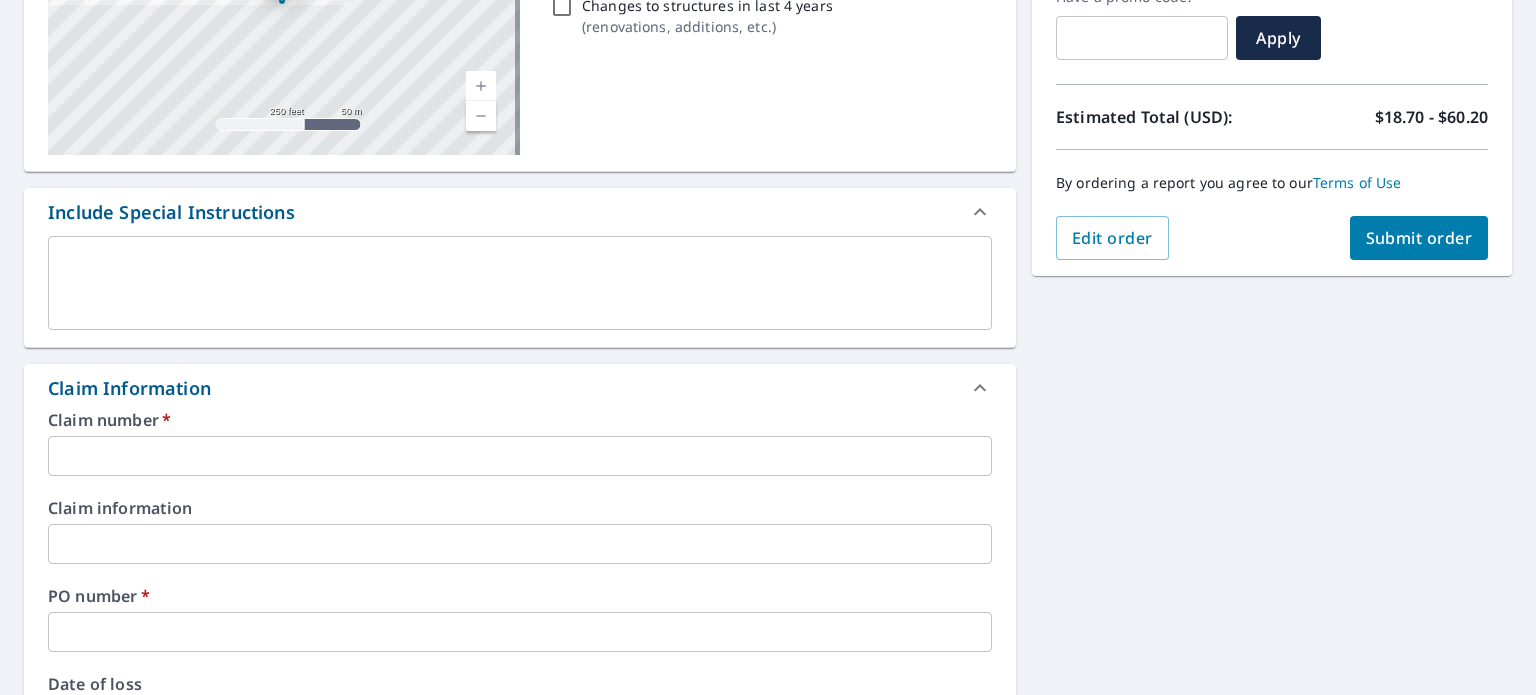 scroll, scrollTop: 432, scrollLeft: 0, axis: vertical 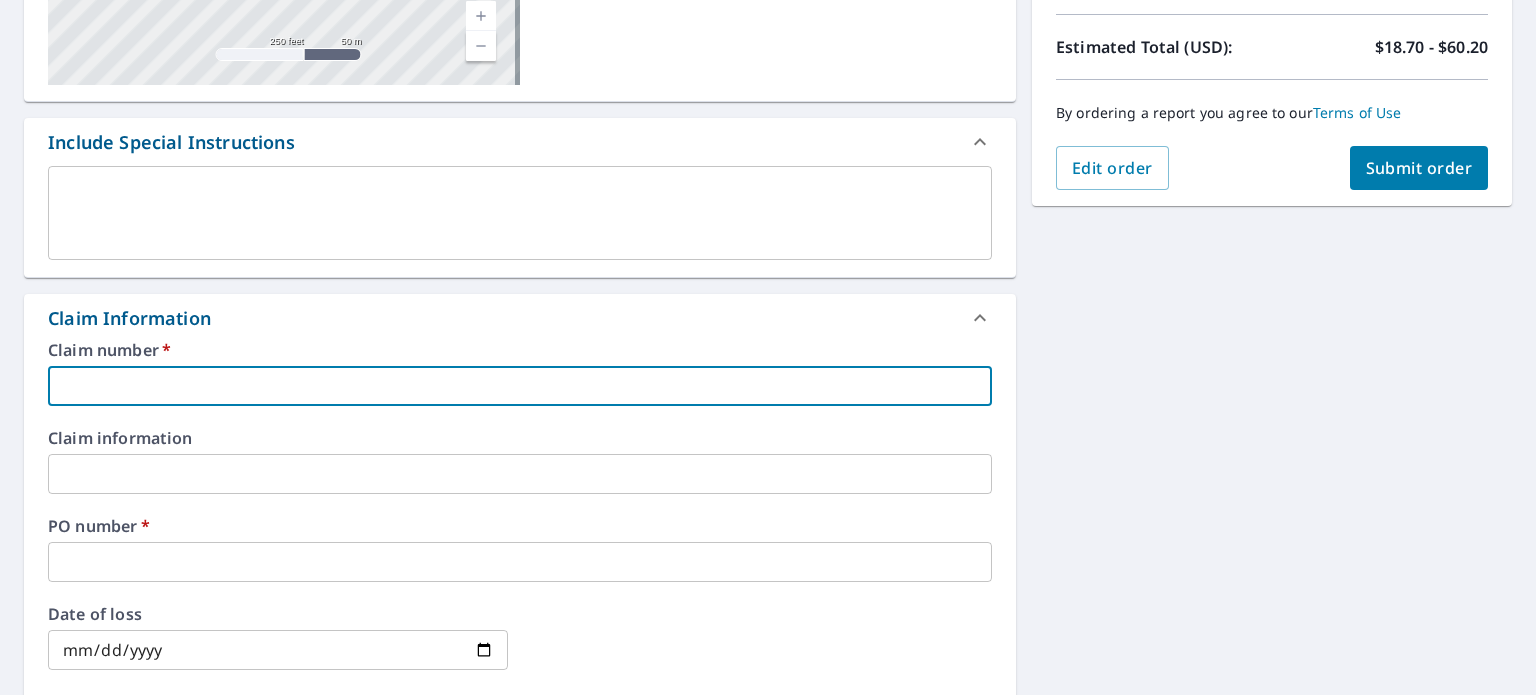 click at bounding box center (520, 386) 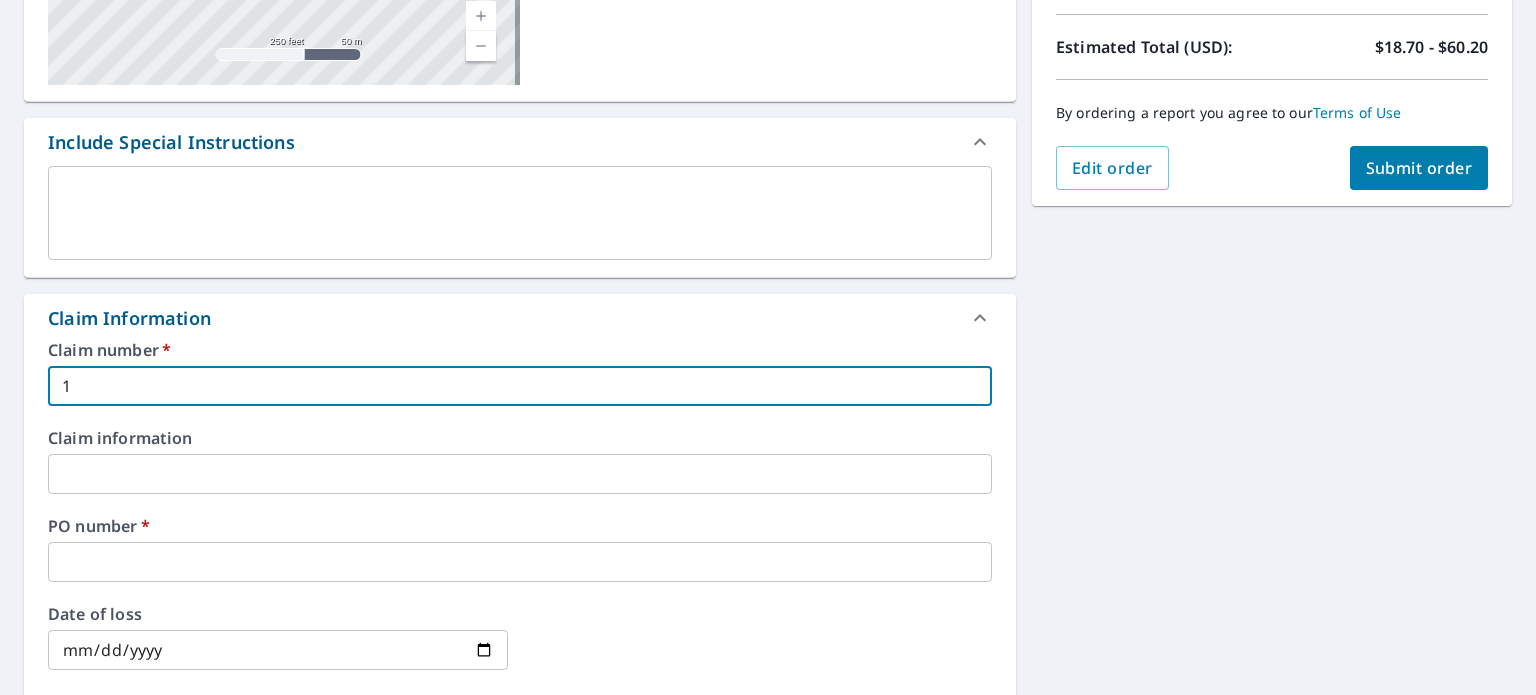 type on "1" 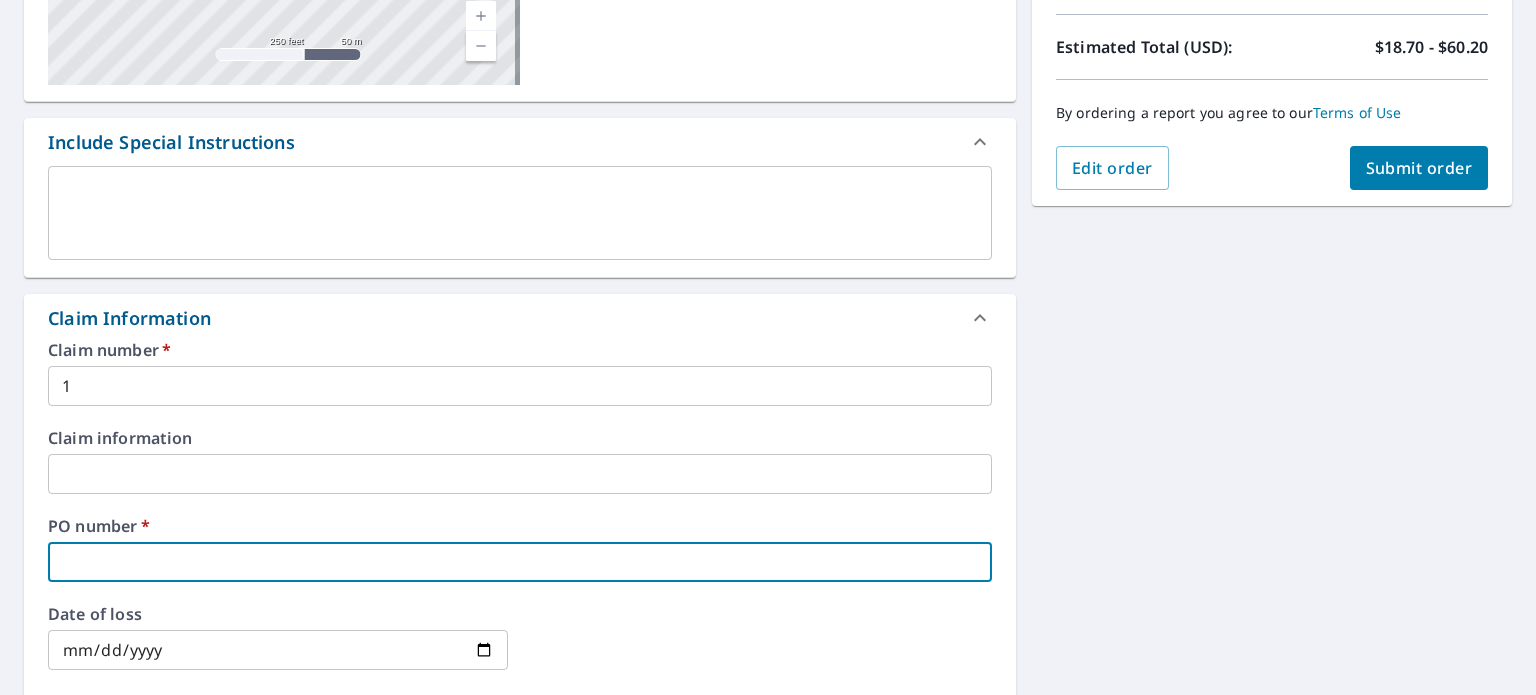 click at bounding box center [520, 562] 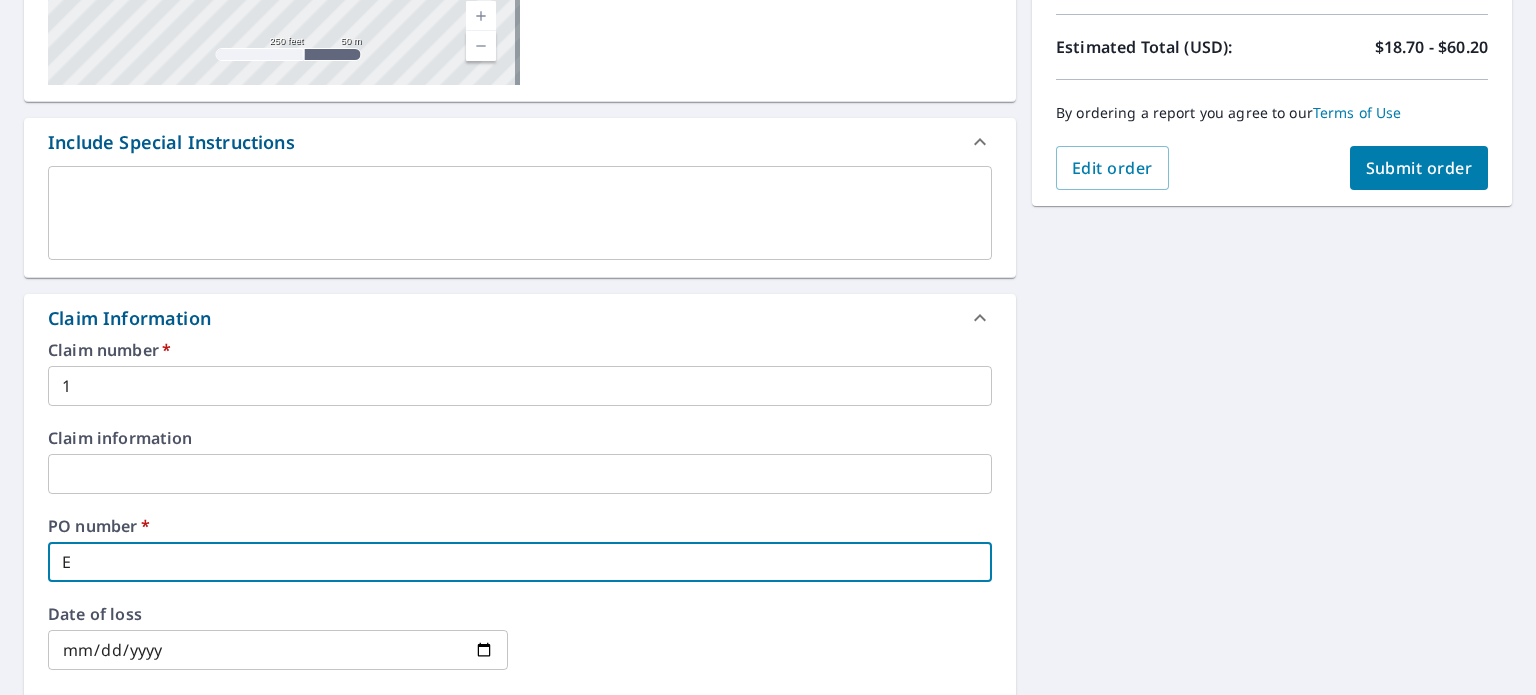 type on "EV" 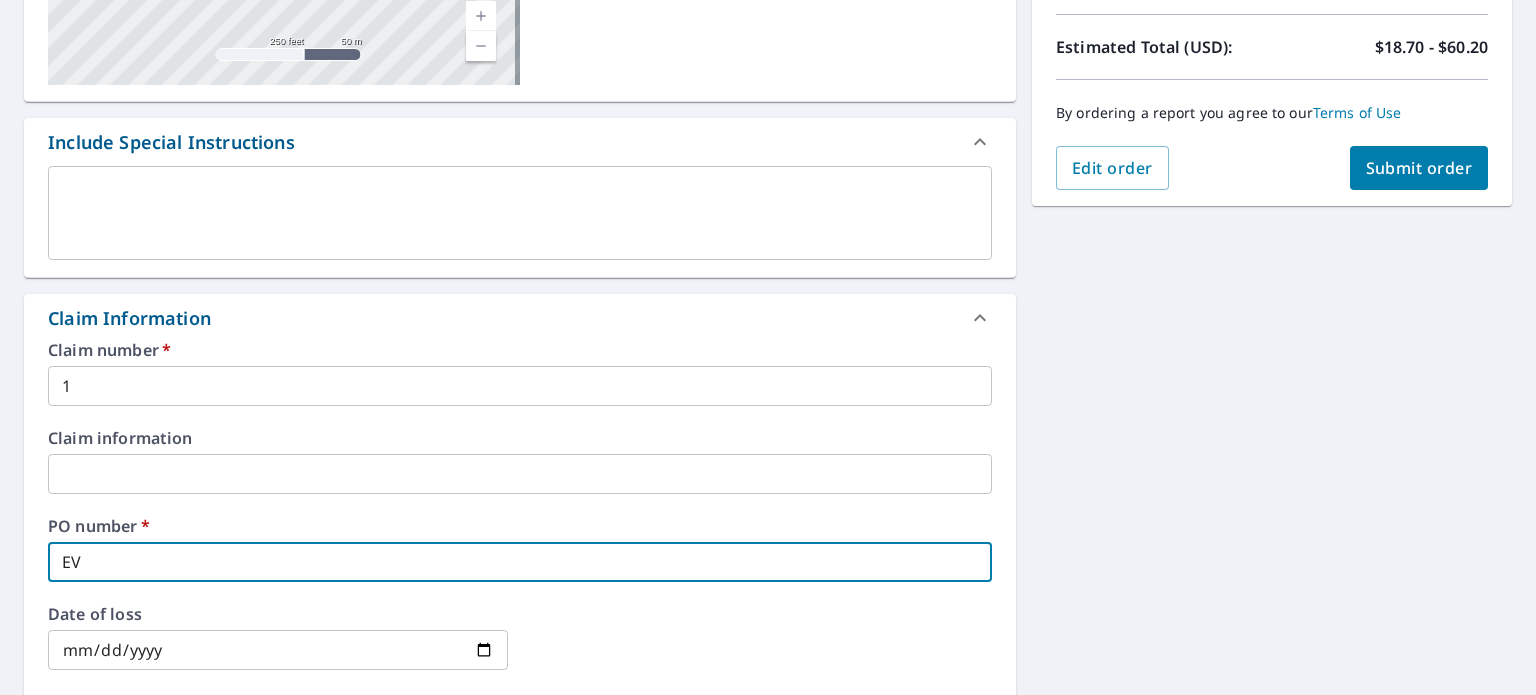 type on "EVV" 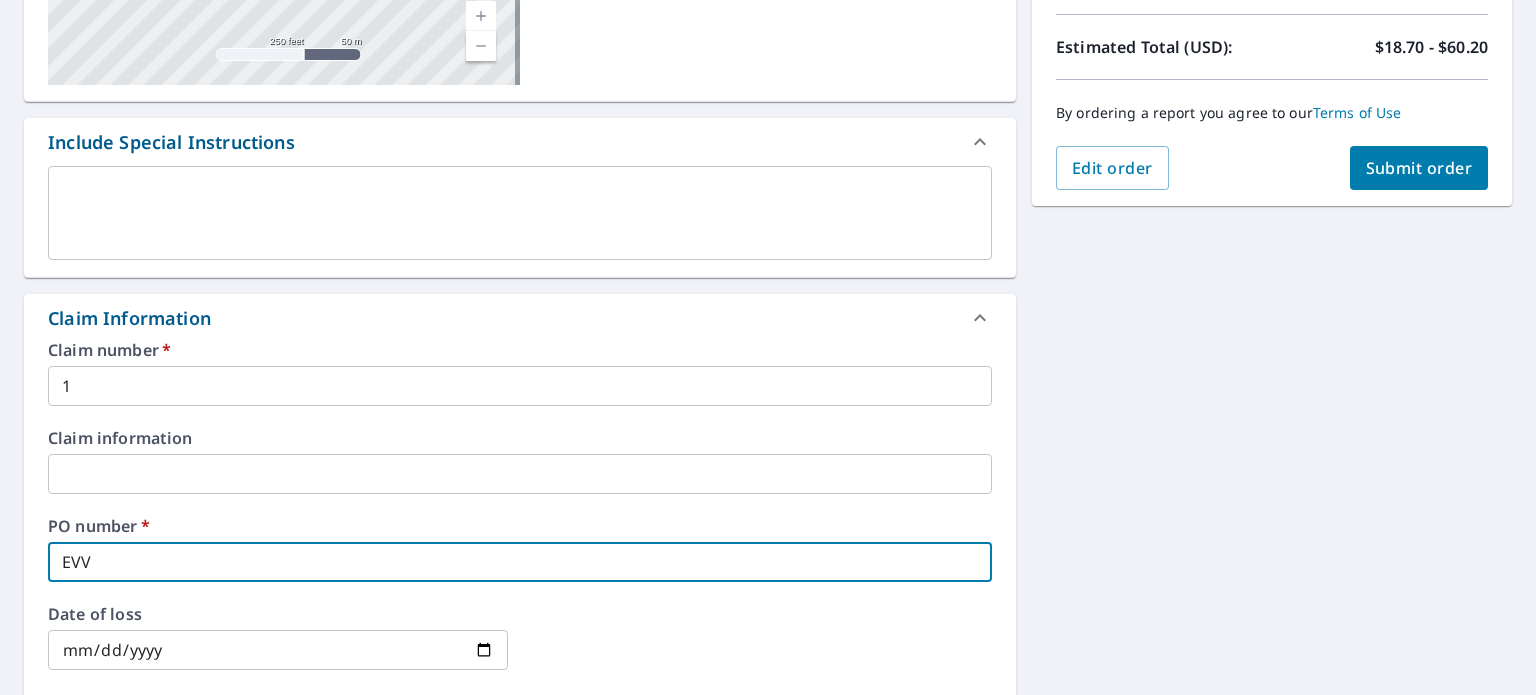 type on "EV" 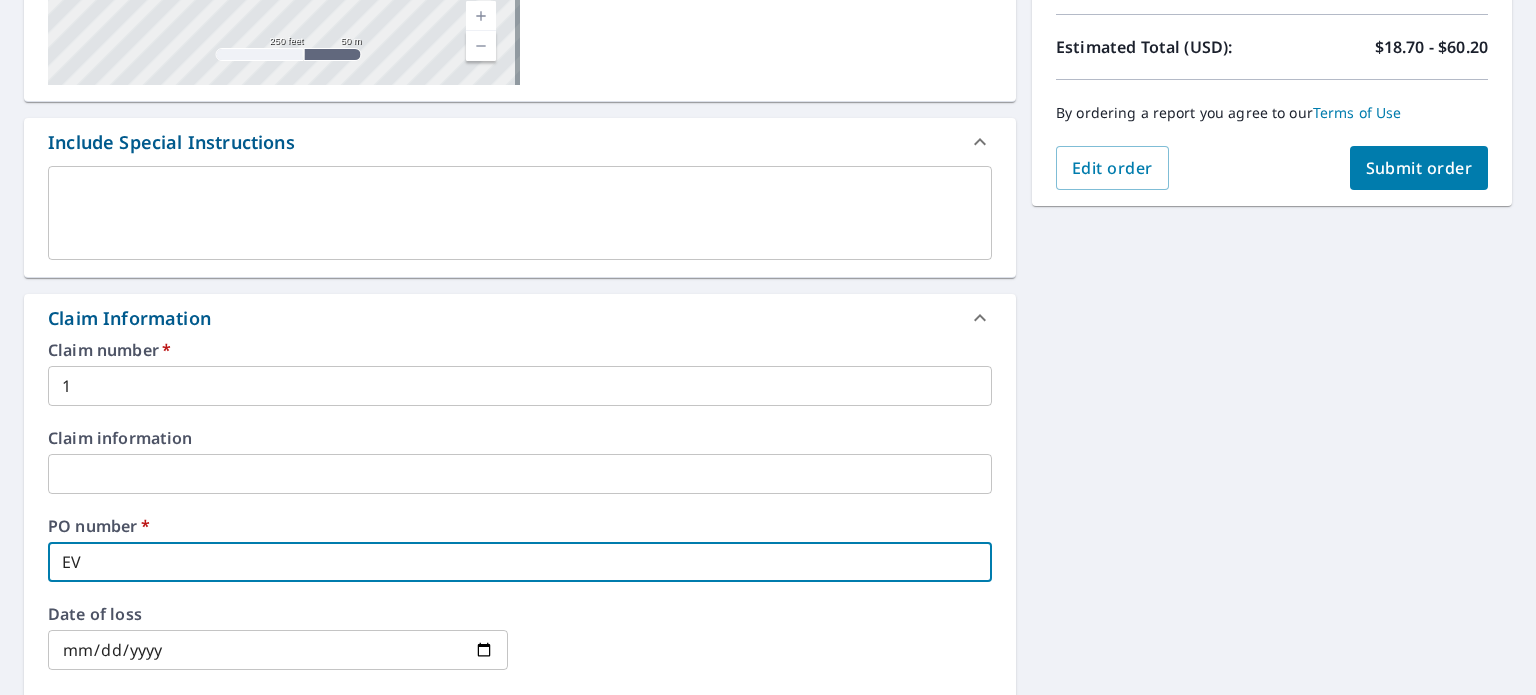 type on "EV" 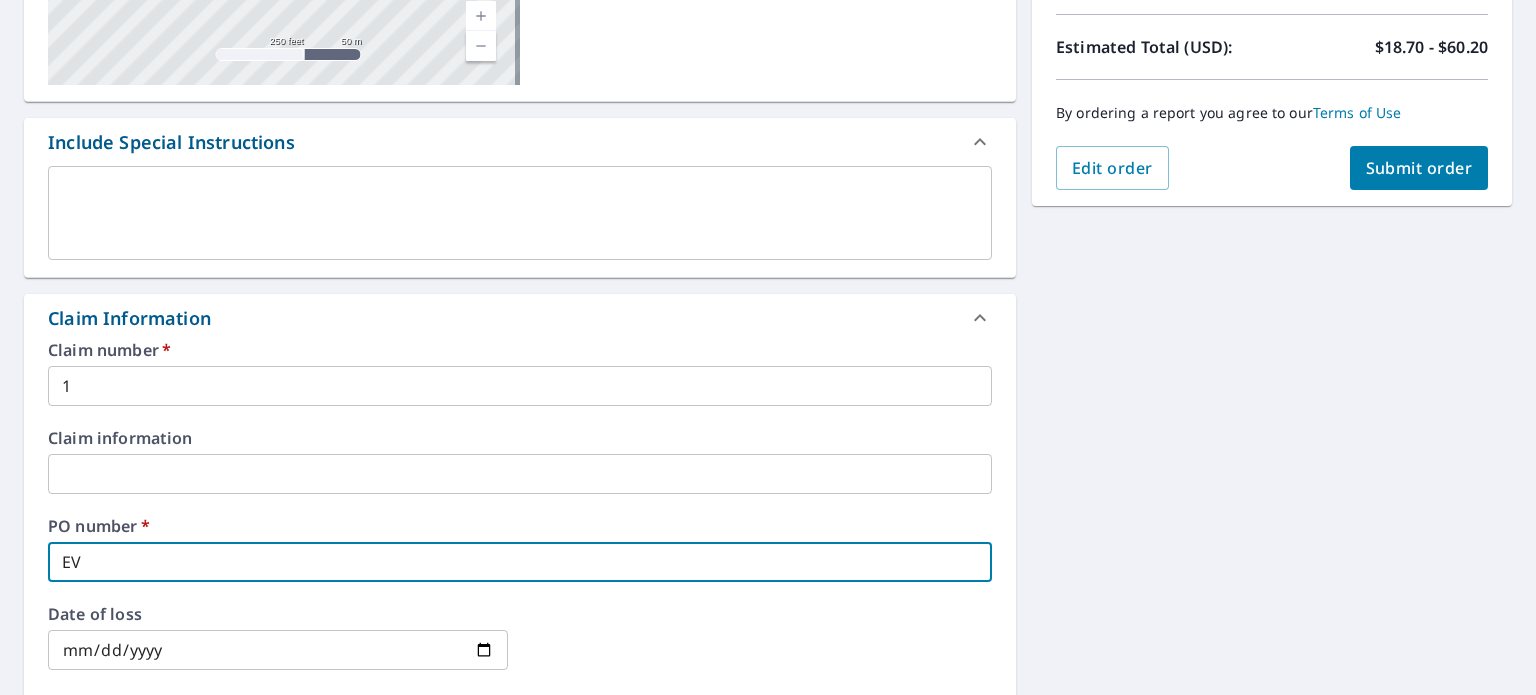 type on "EV [NUMBER]" 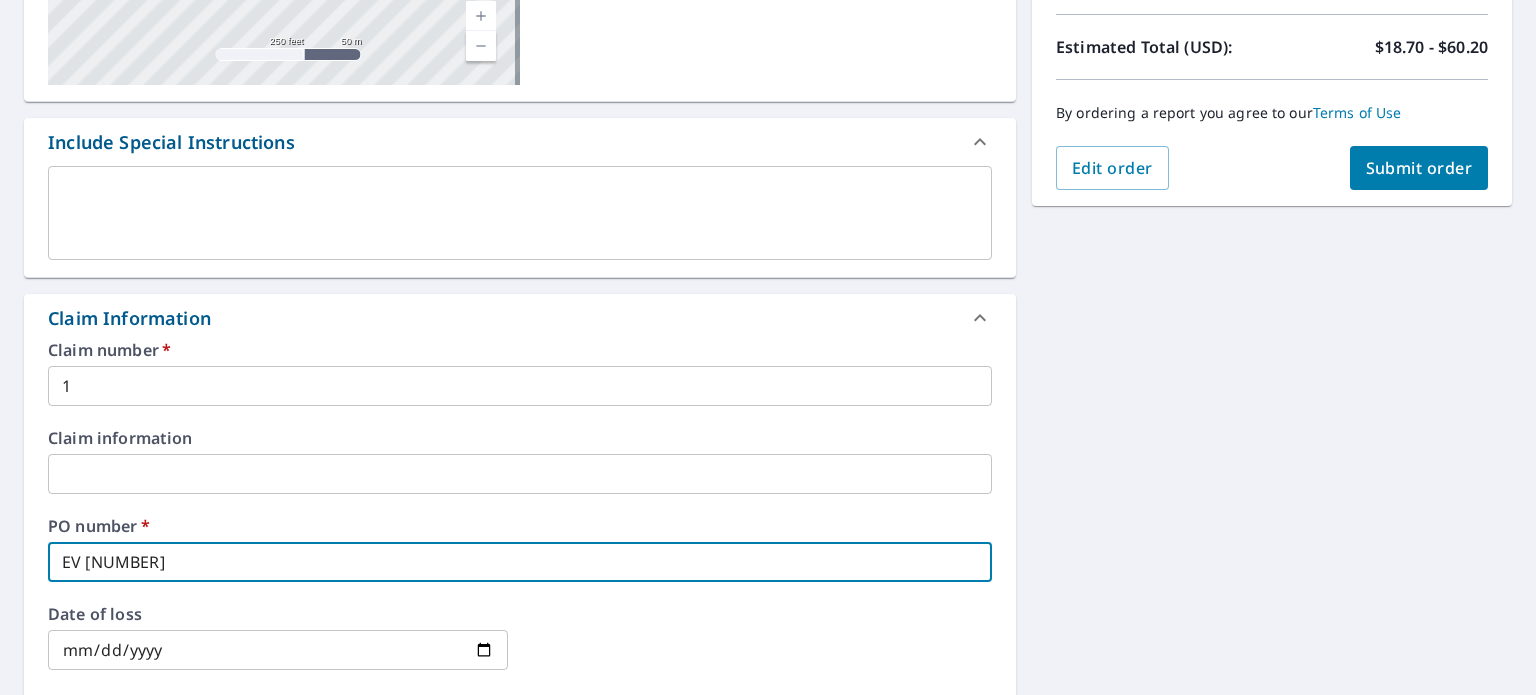 type on "EV [NUMBER]" 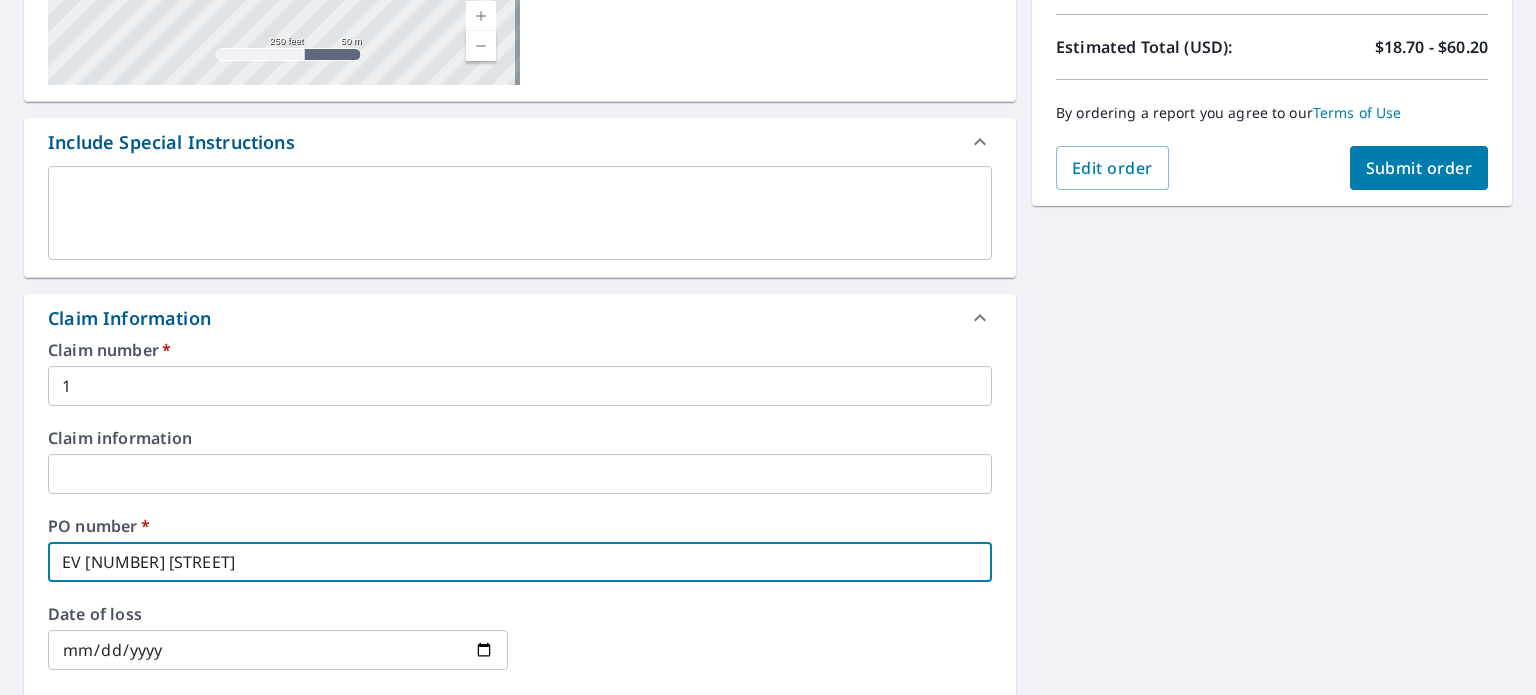 type on "EV [NUMBER] [STREET]" 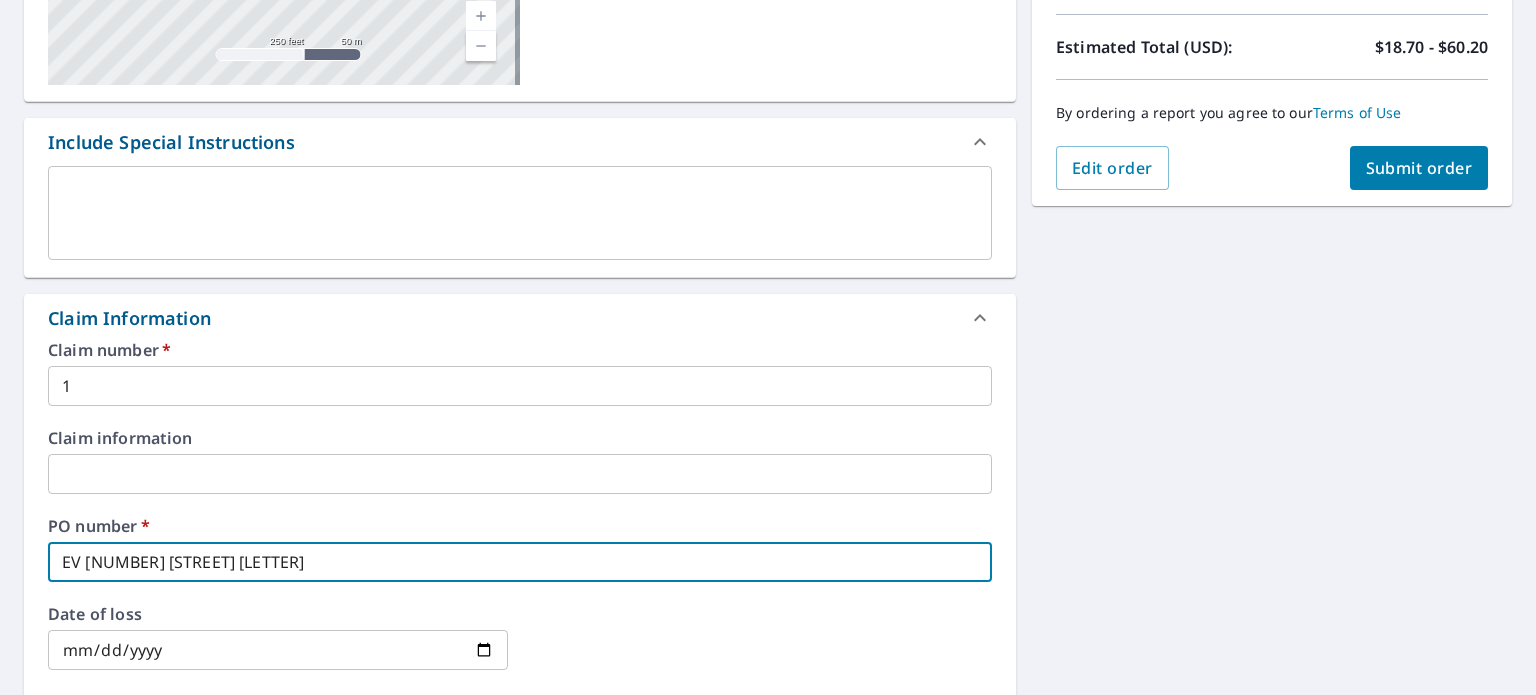 type on "EV [NUMBER] [STREET]" 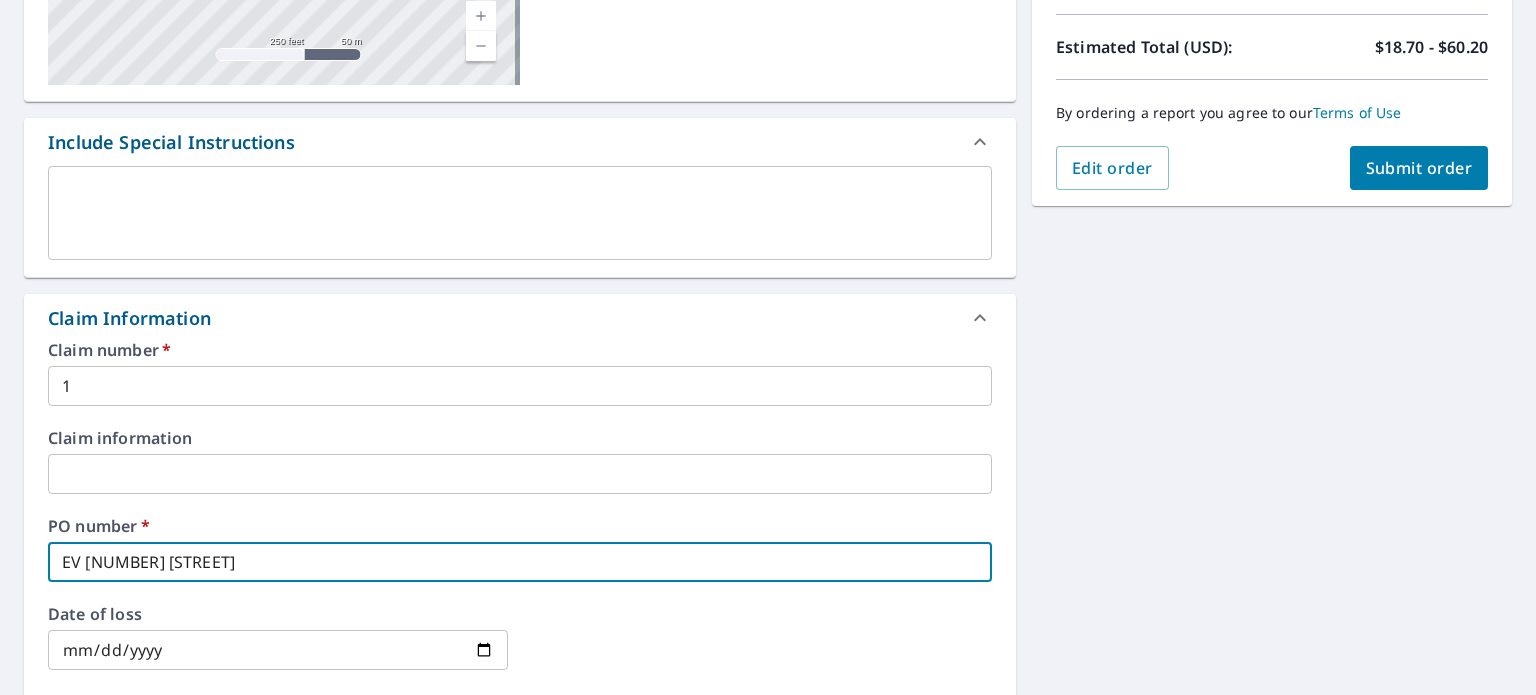 type on "EV [NUMBER] [STREET] [LETTER]" 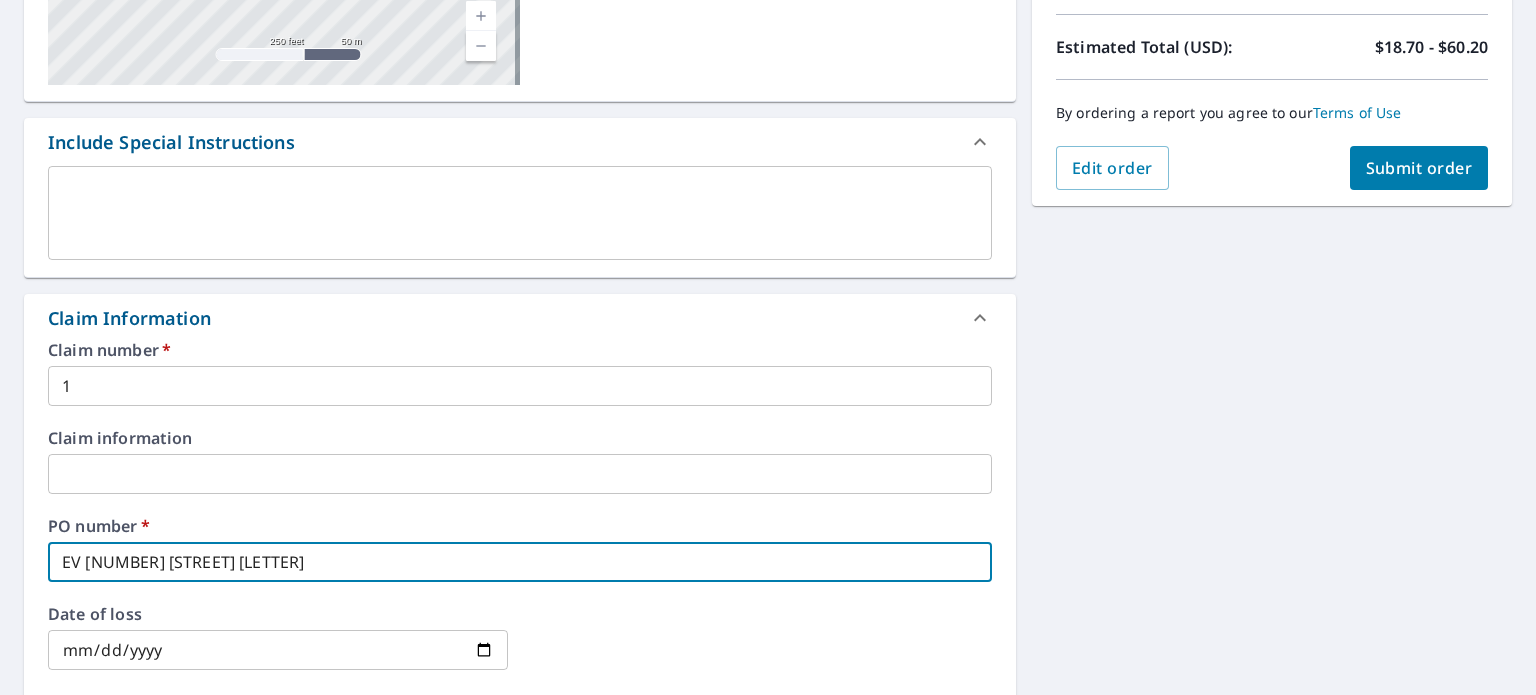 type on "EV [NUMBER] [STREET] [LAST]" 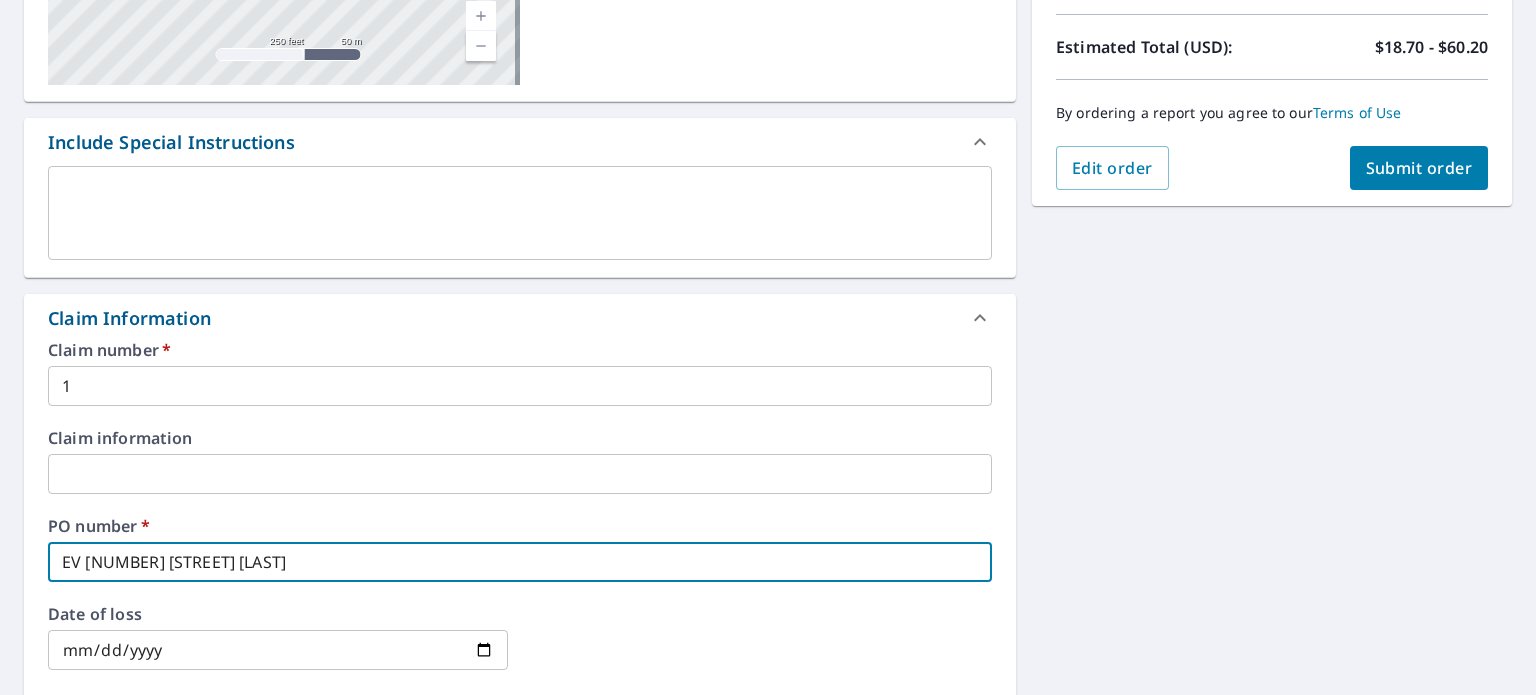 type on "EV [NUMBER] [STREET] [LAST]" 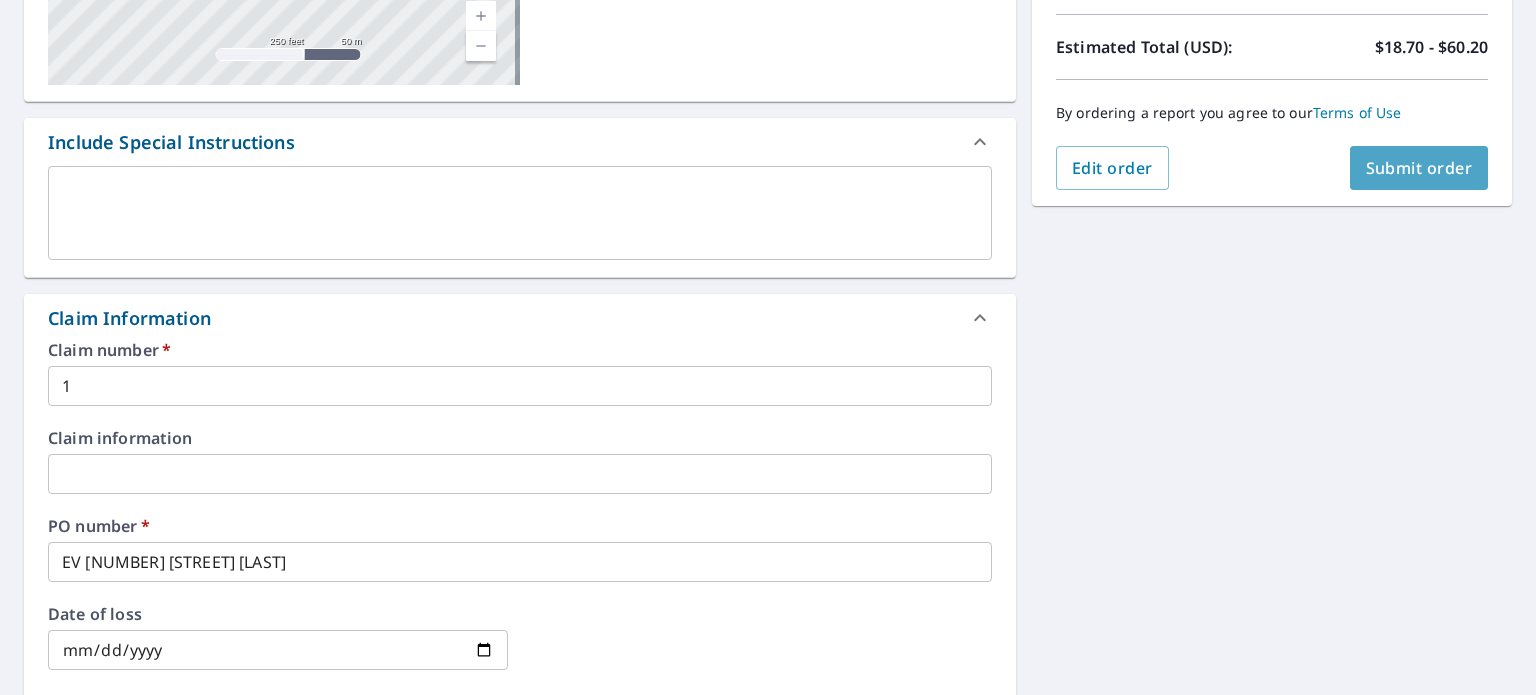 click on "Submit order" at bounding box center (1419, 168) 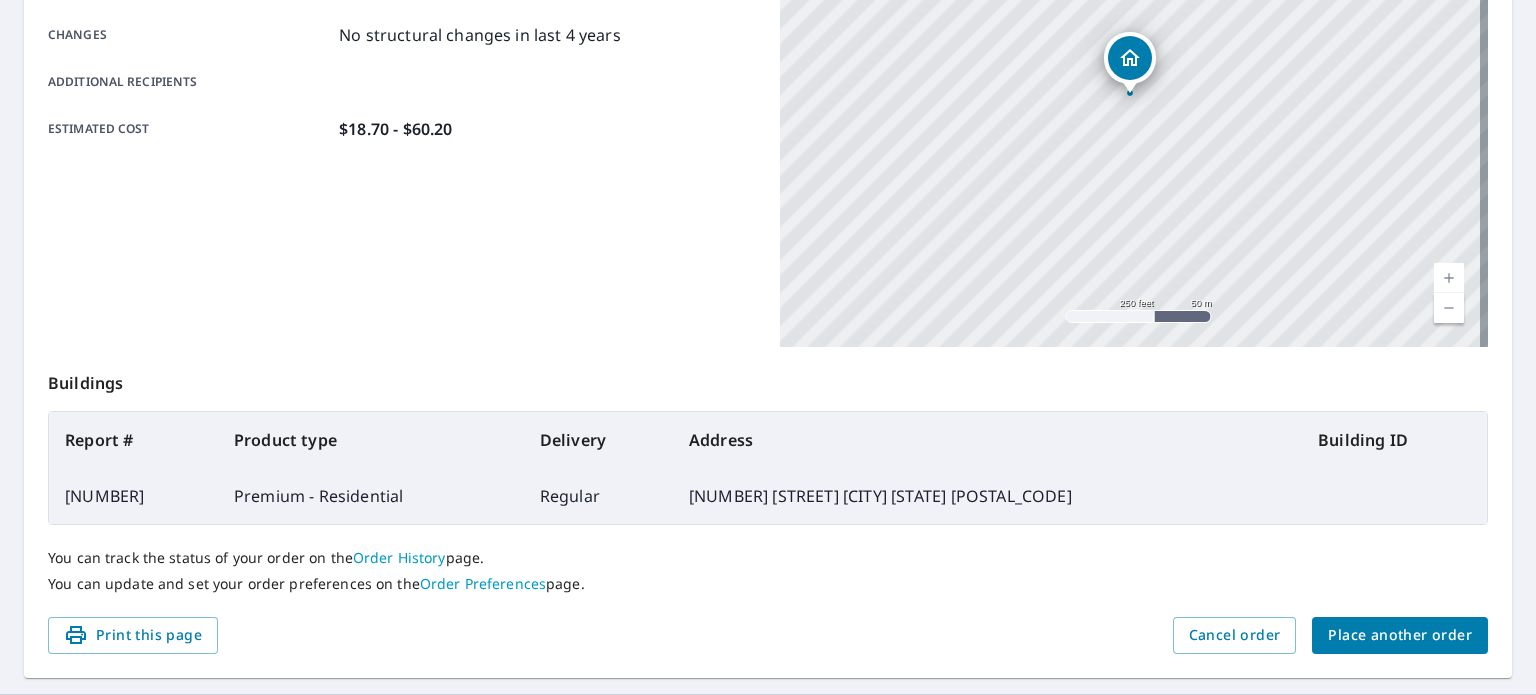 scroll, scrollTop: 9, scrollLeft: 0, axis: vertical 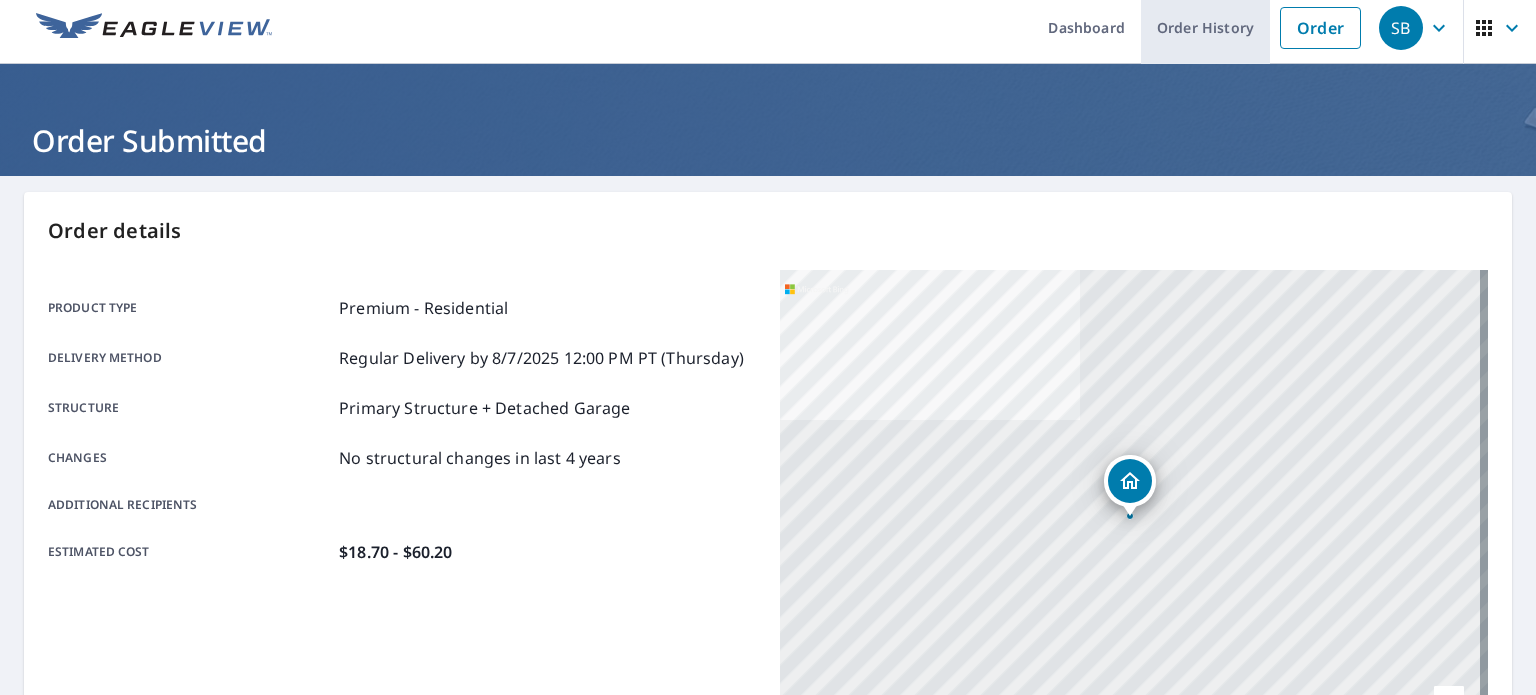 click on "Order History" at bounding box center (1205, 27) 